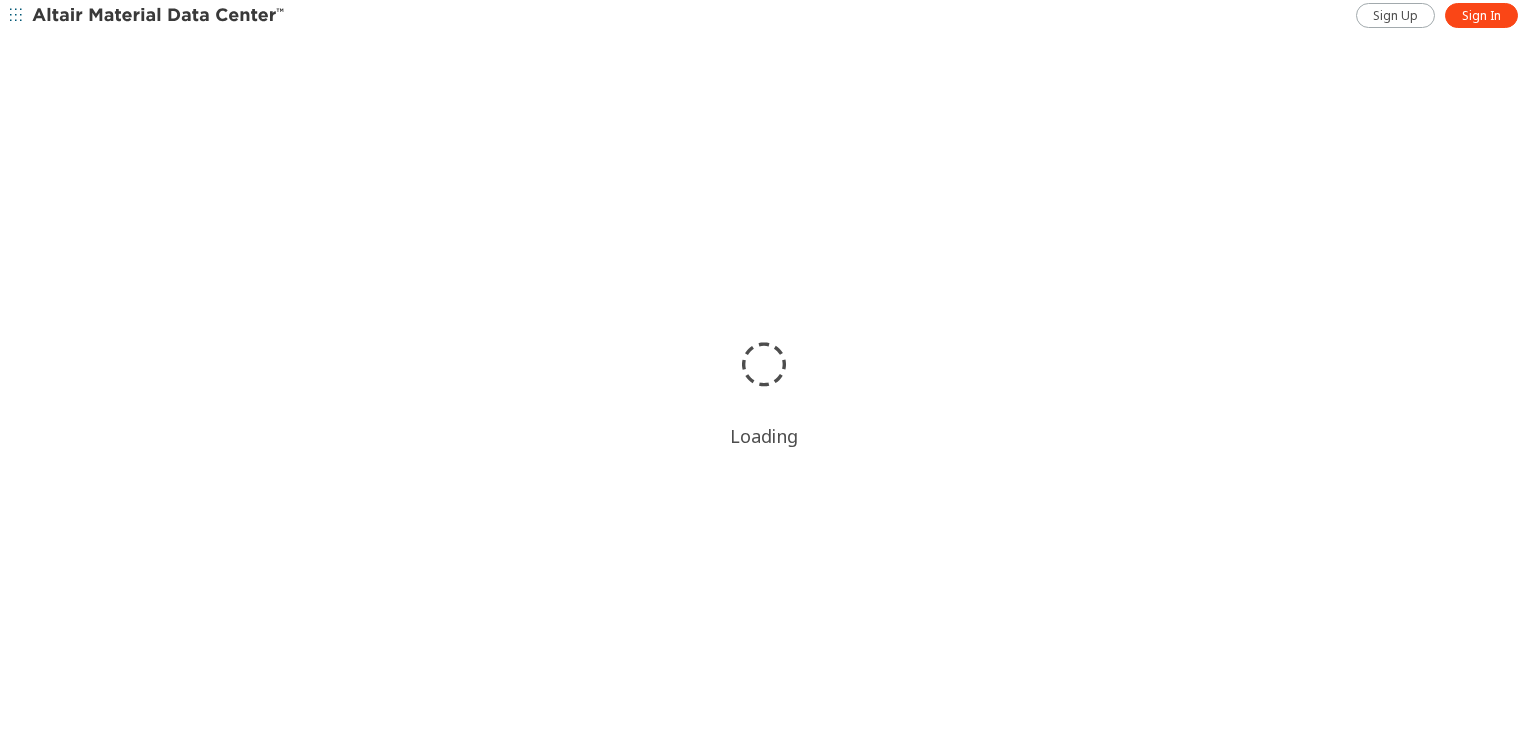 scroll, scrollTop: 0, scrollLeft: 0, axis: both 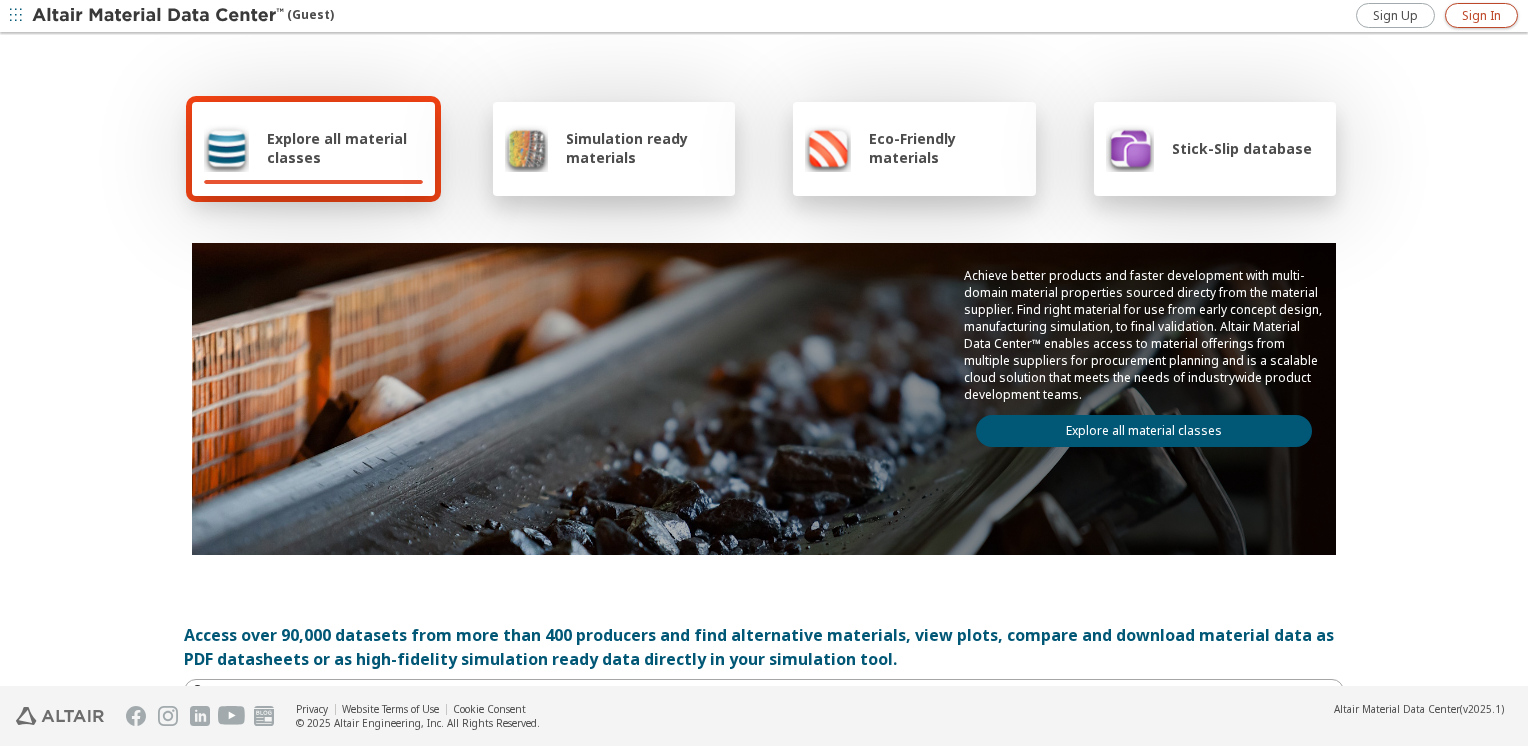click on "Sign In" at bounding box center (1481, 16) 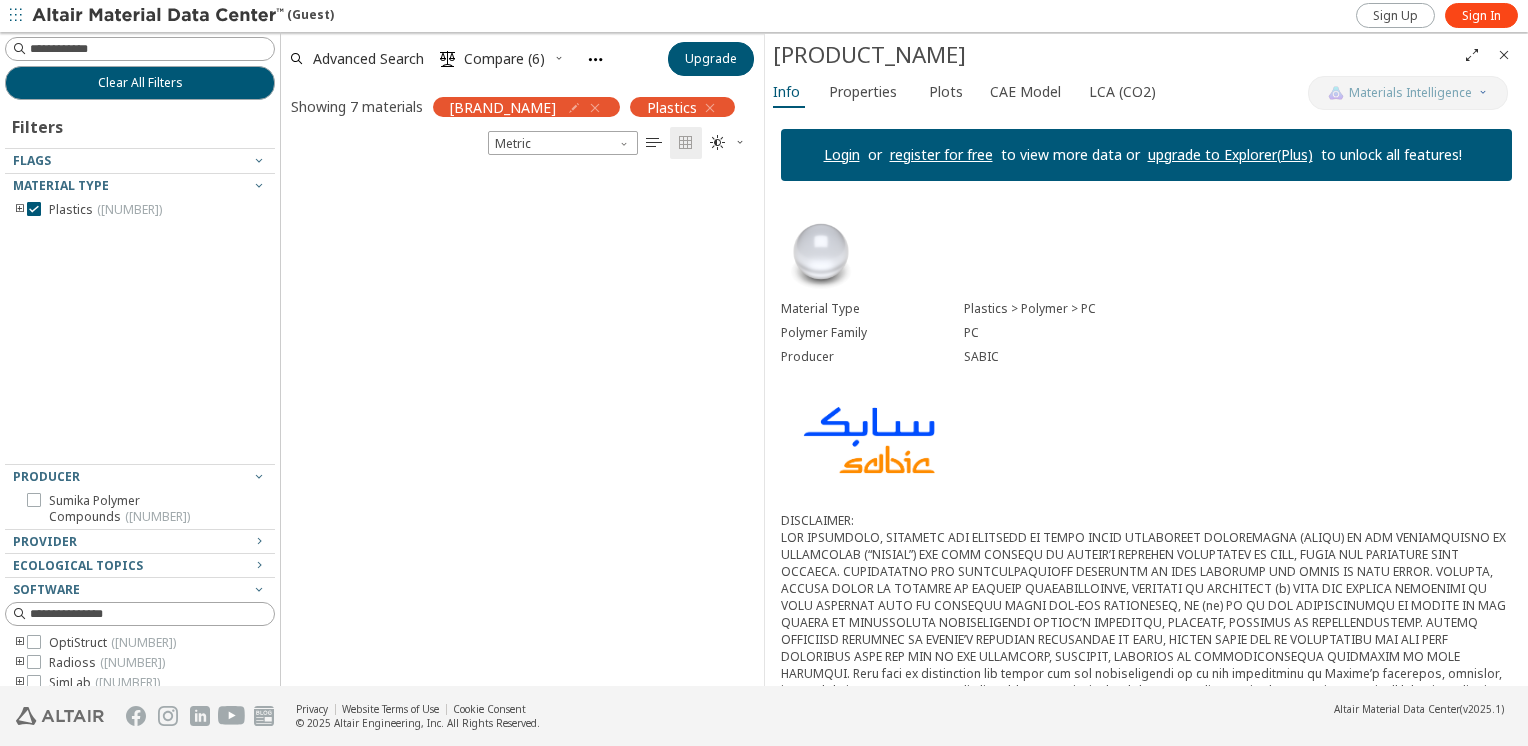 scroll, scrollTop: 0, scrollLeft: 0, axis: both 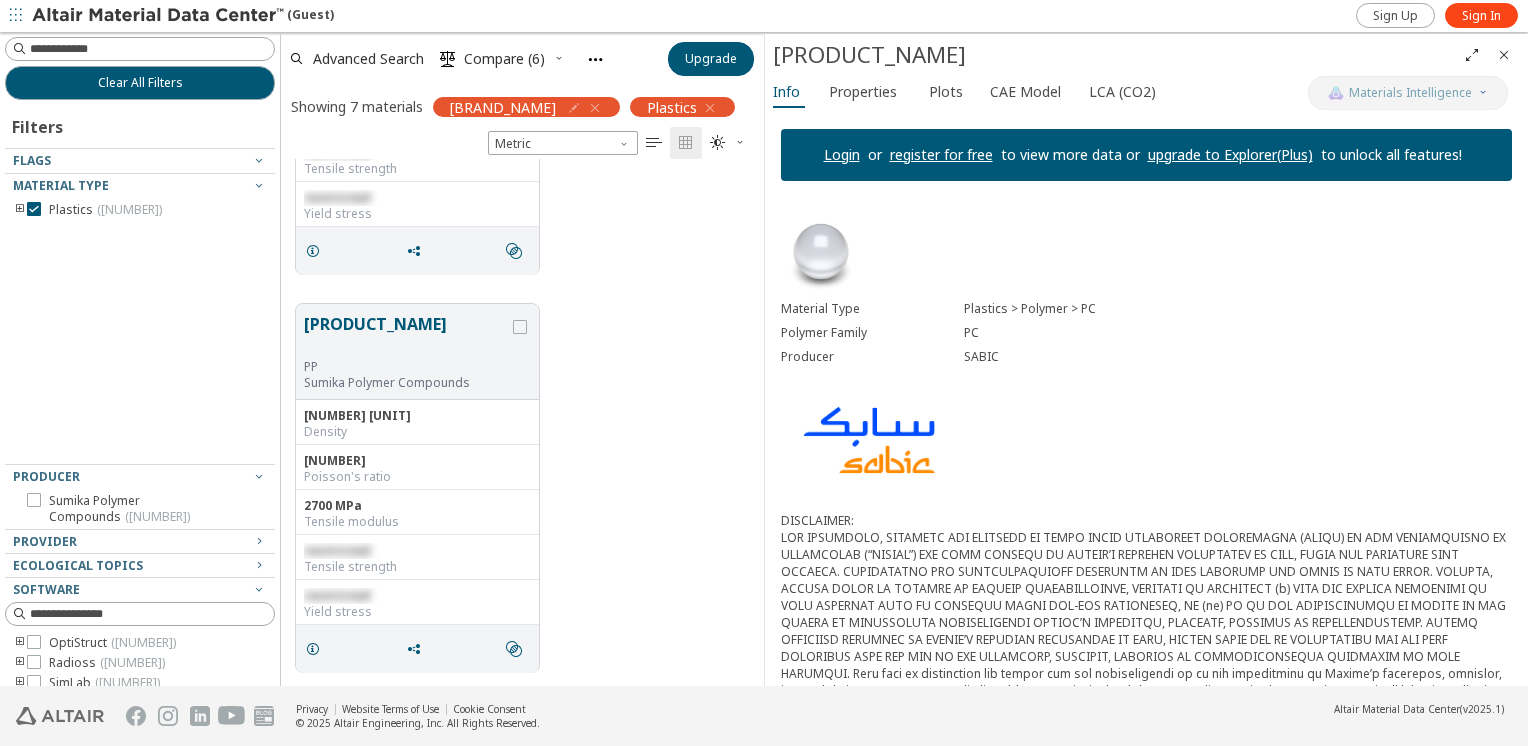 drag, startPoint x: 1463, startPoint y: 358, endPoint x: 1453, endPoint y: 249, distance: 109.457756 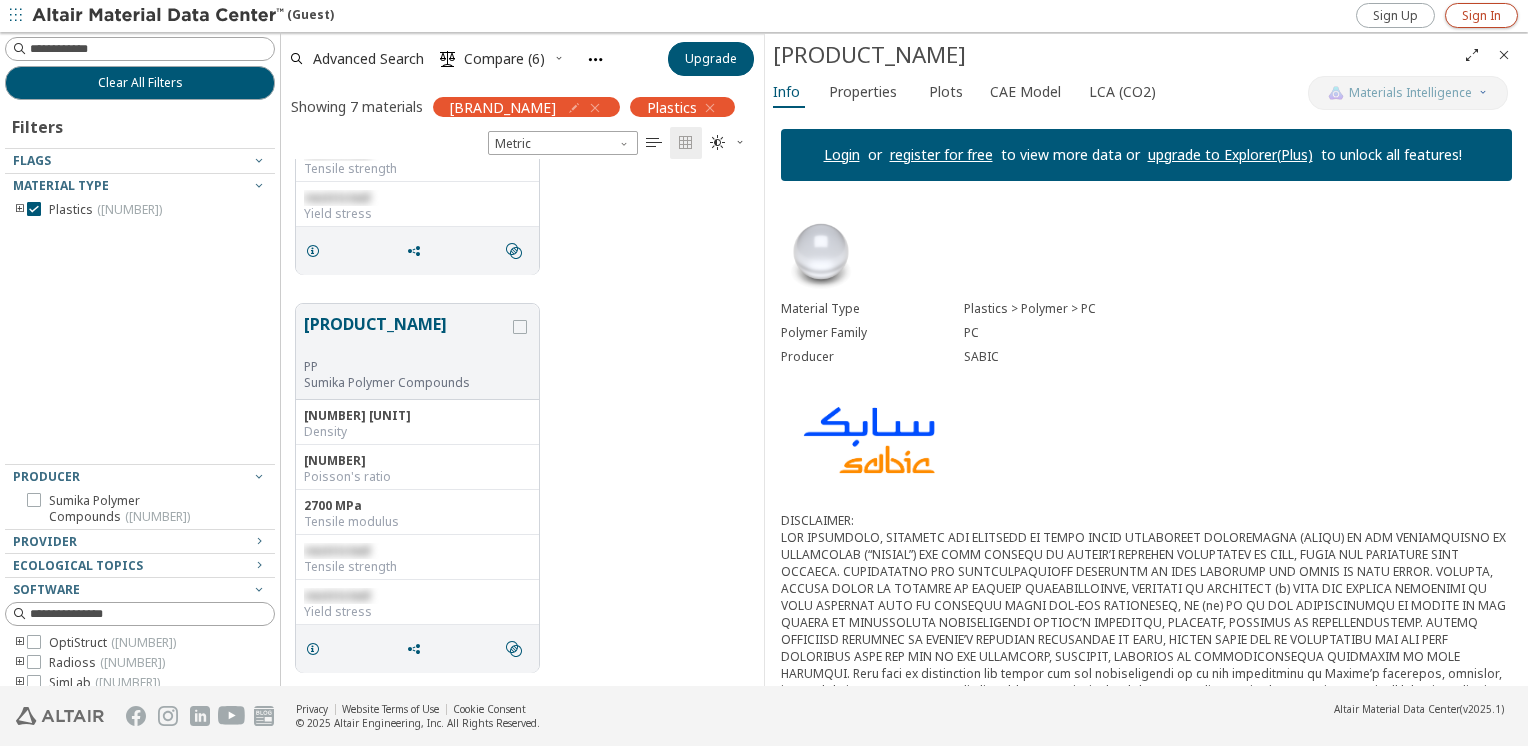 click on "Sign In" at bounding box center [1481, 16] 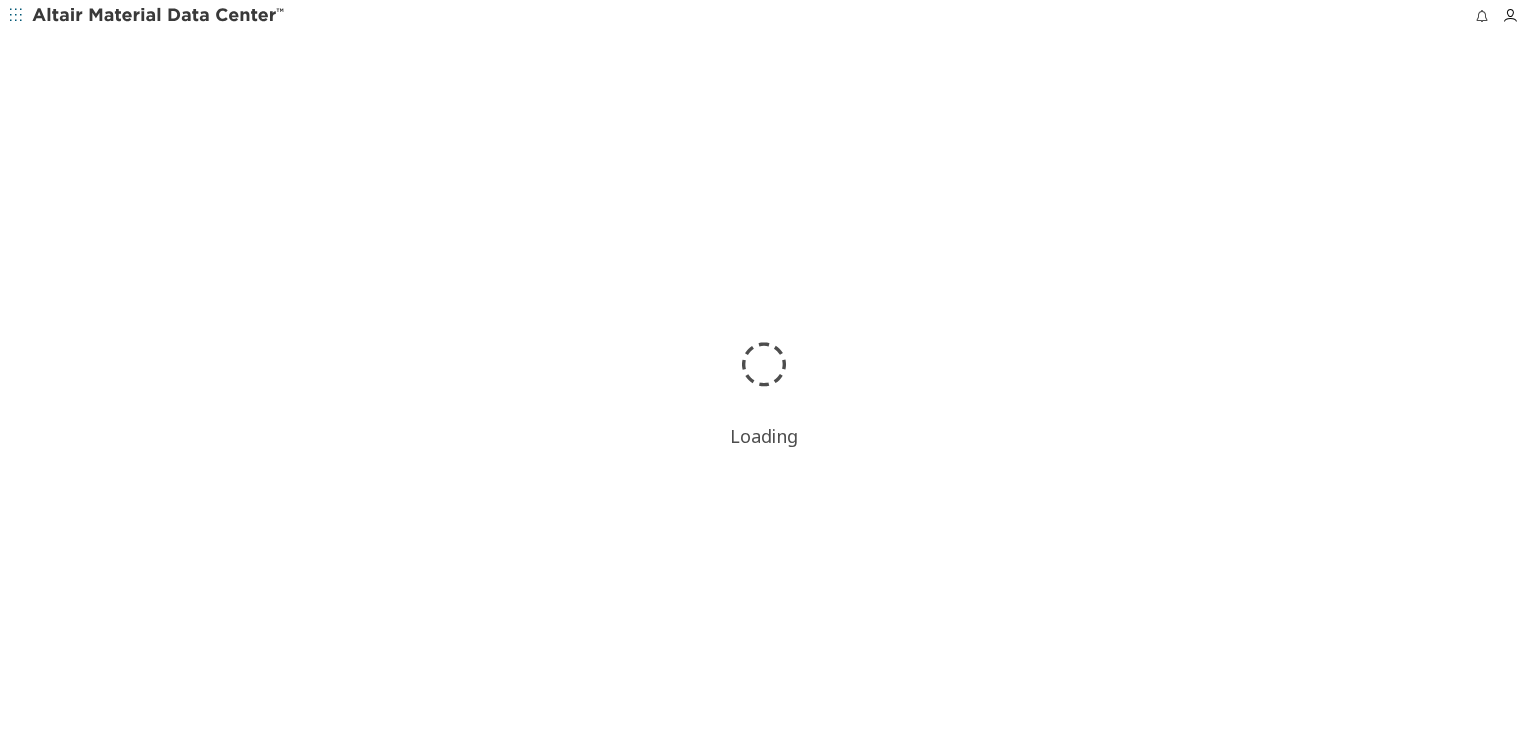 scroll, scrollTop: 0, scrollLeft: 0, axis: both 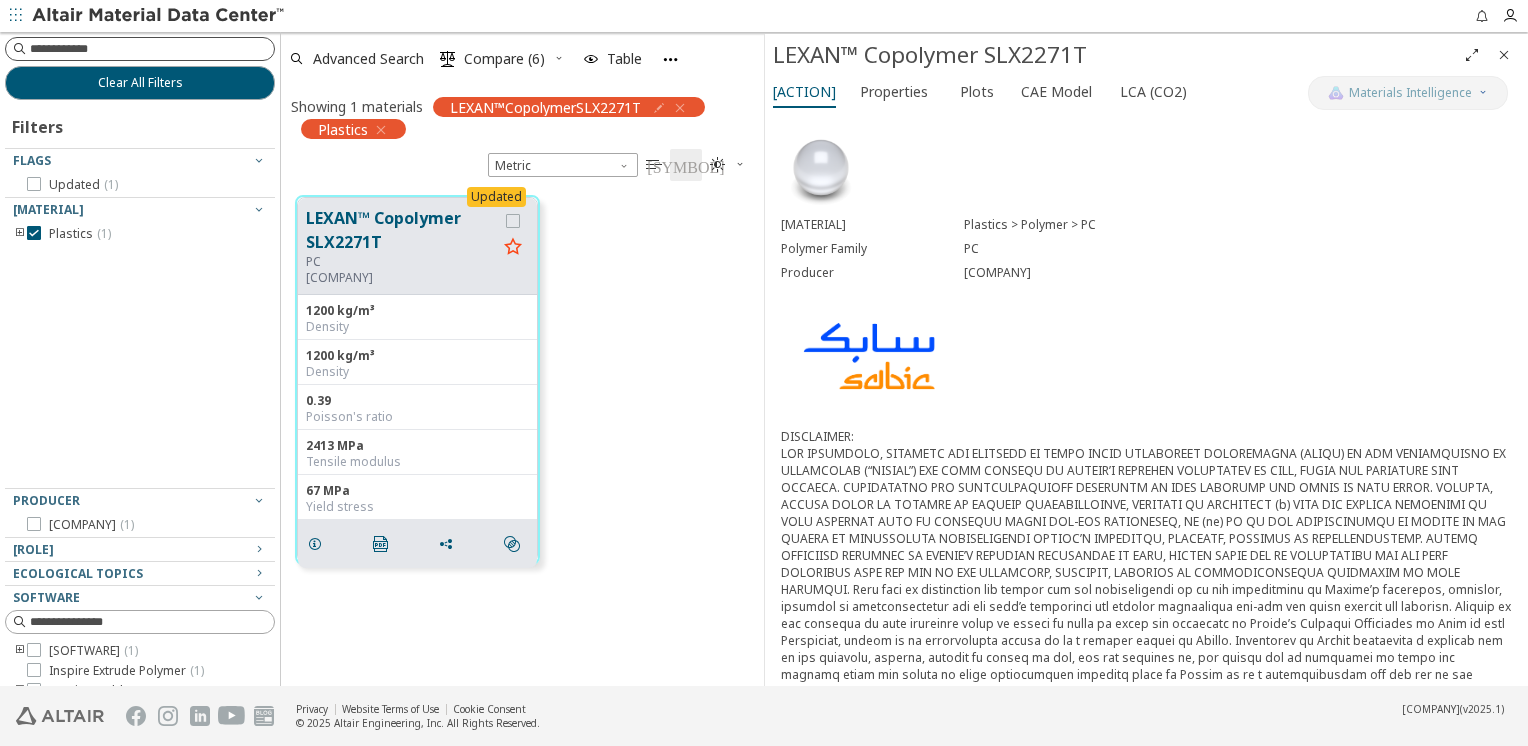 click at bounding box center (152, 49) 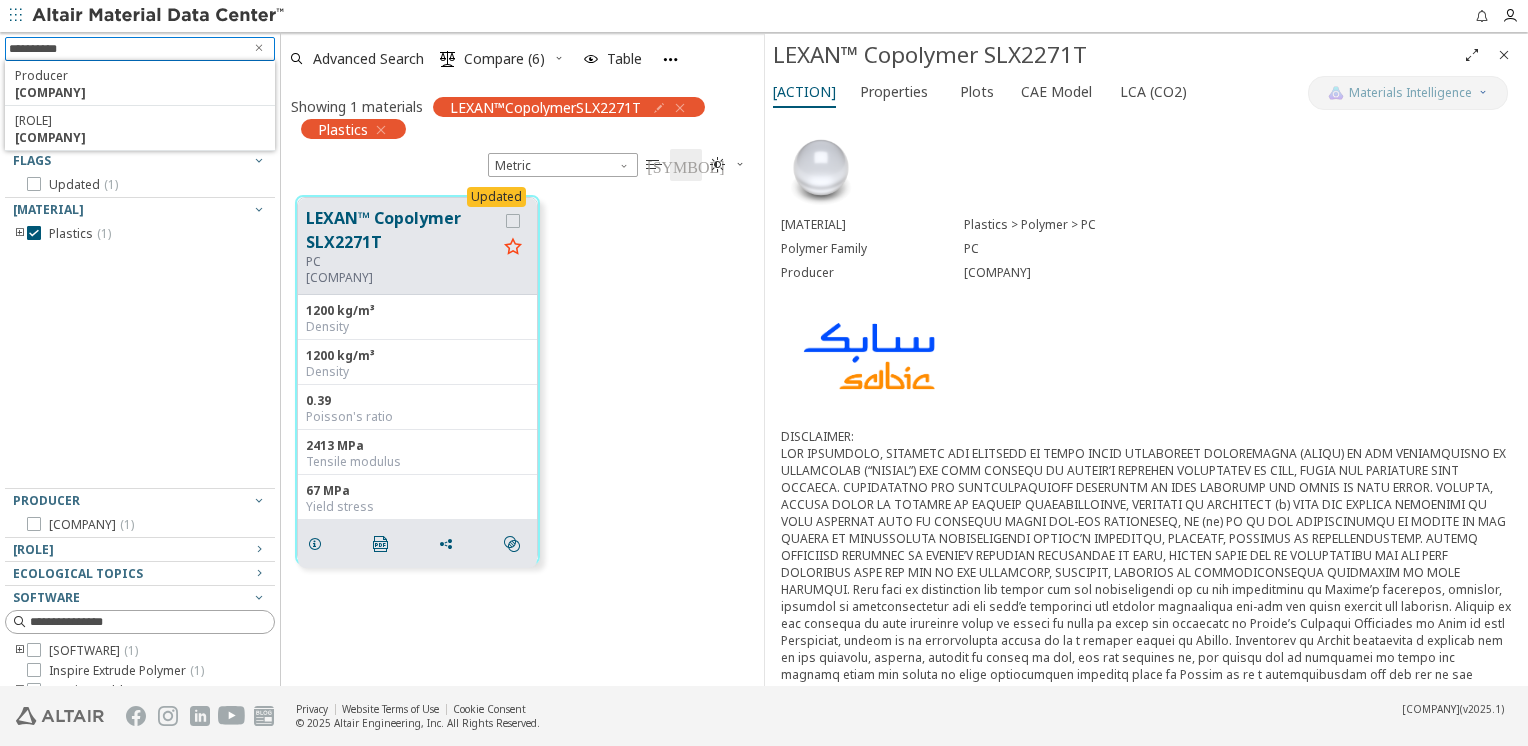 type on "**********" 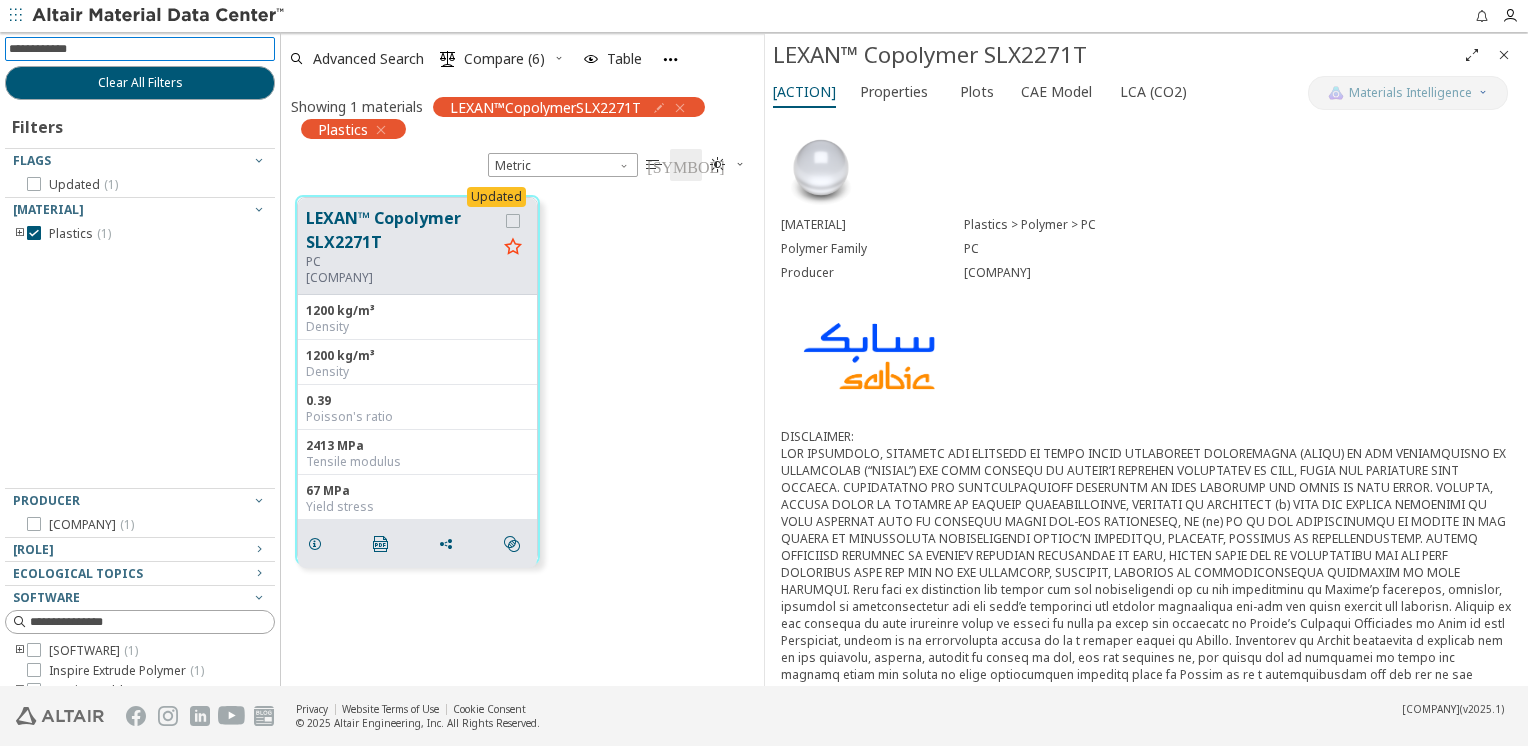 click at bounding box center [142, 49] 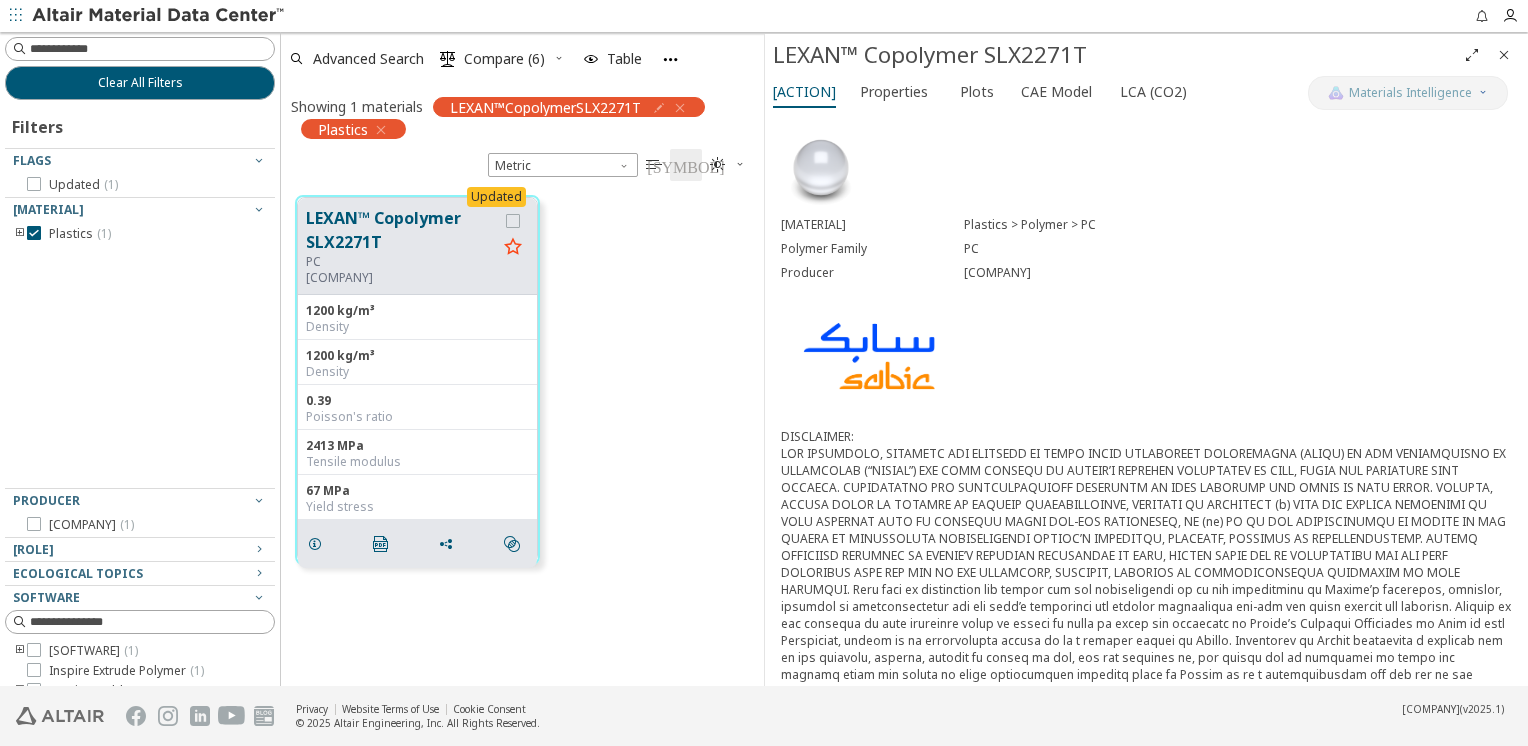 click at bounding box center (680, 108) 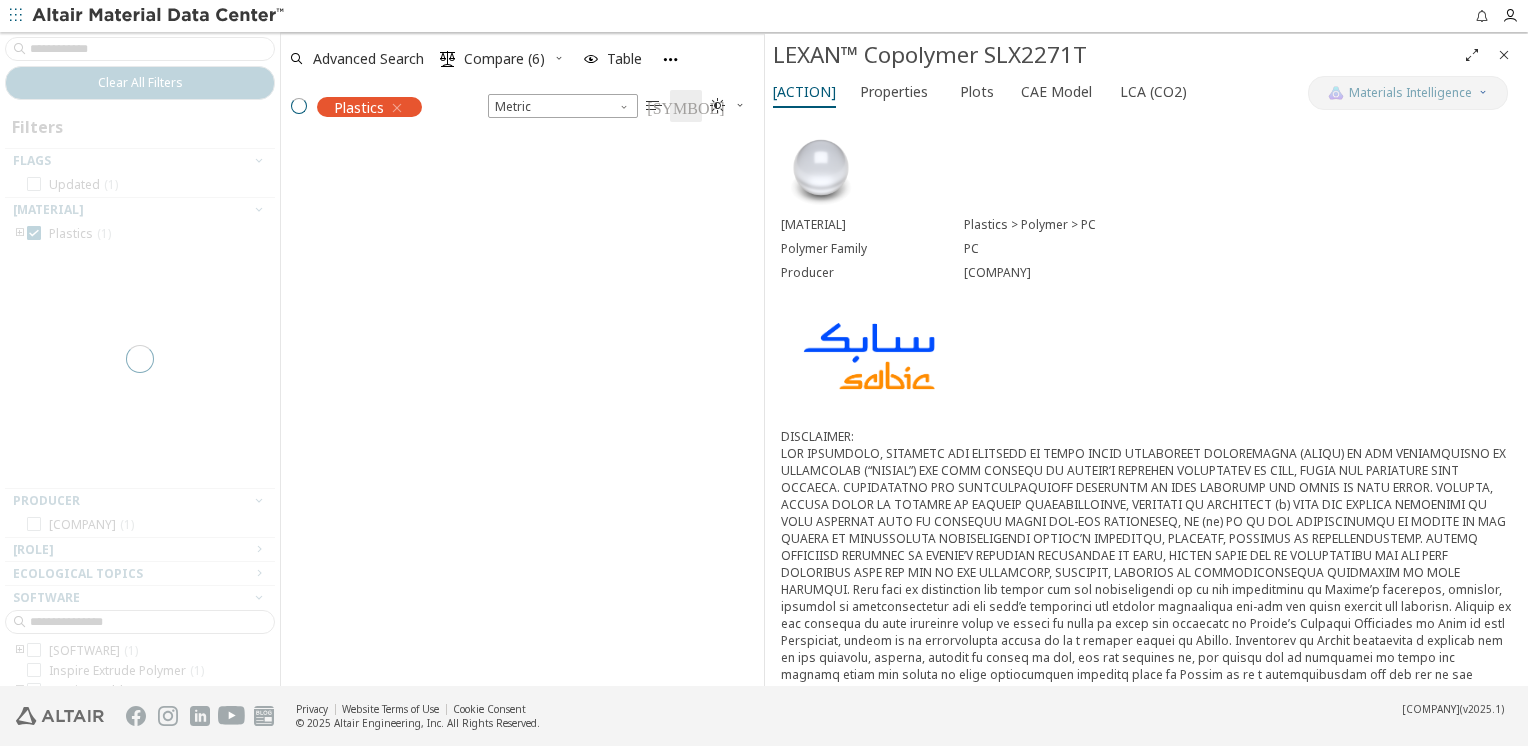click at bounding box center (1504, 55) 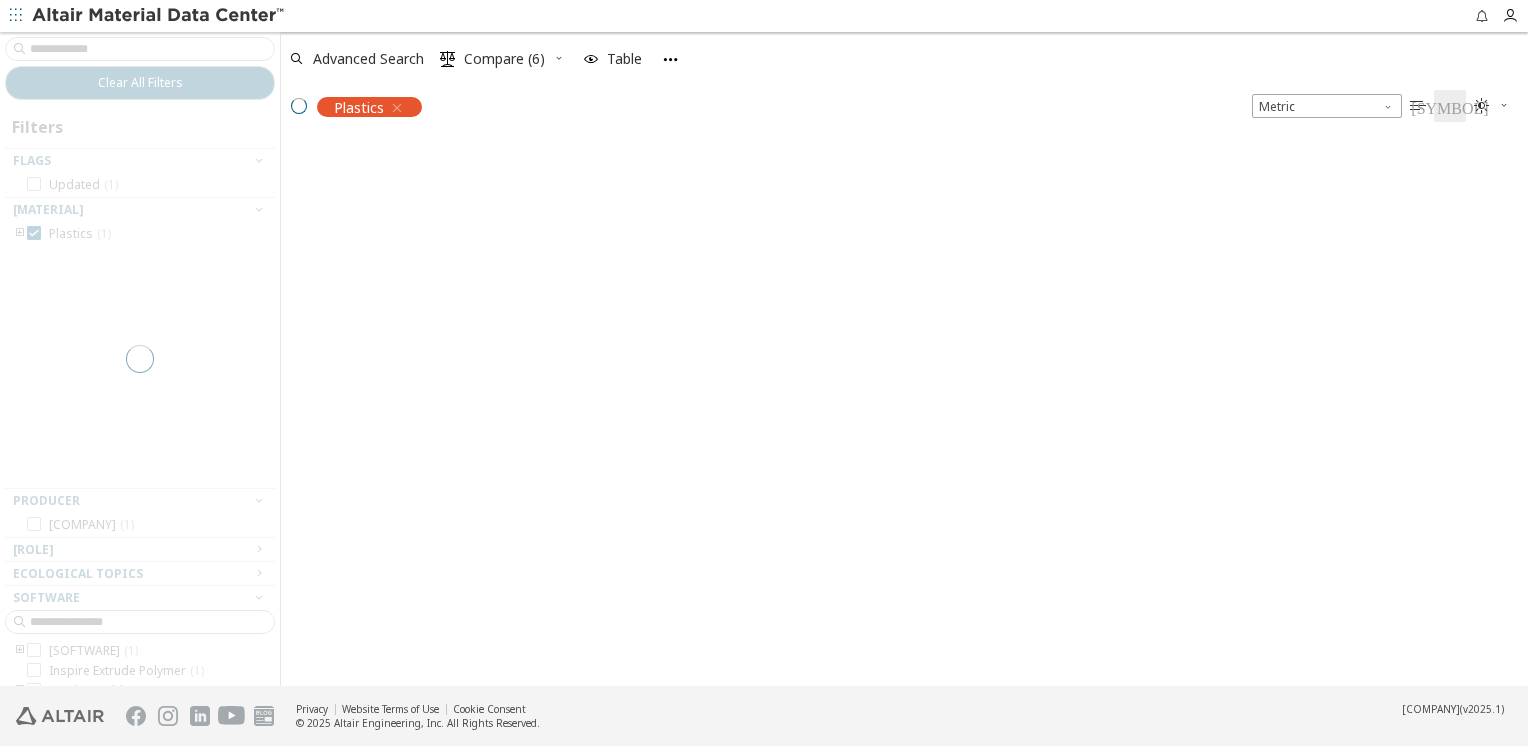 scroll, scrollTop: 16, scrollLeft: 16, axis: both 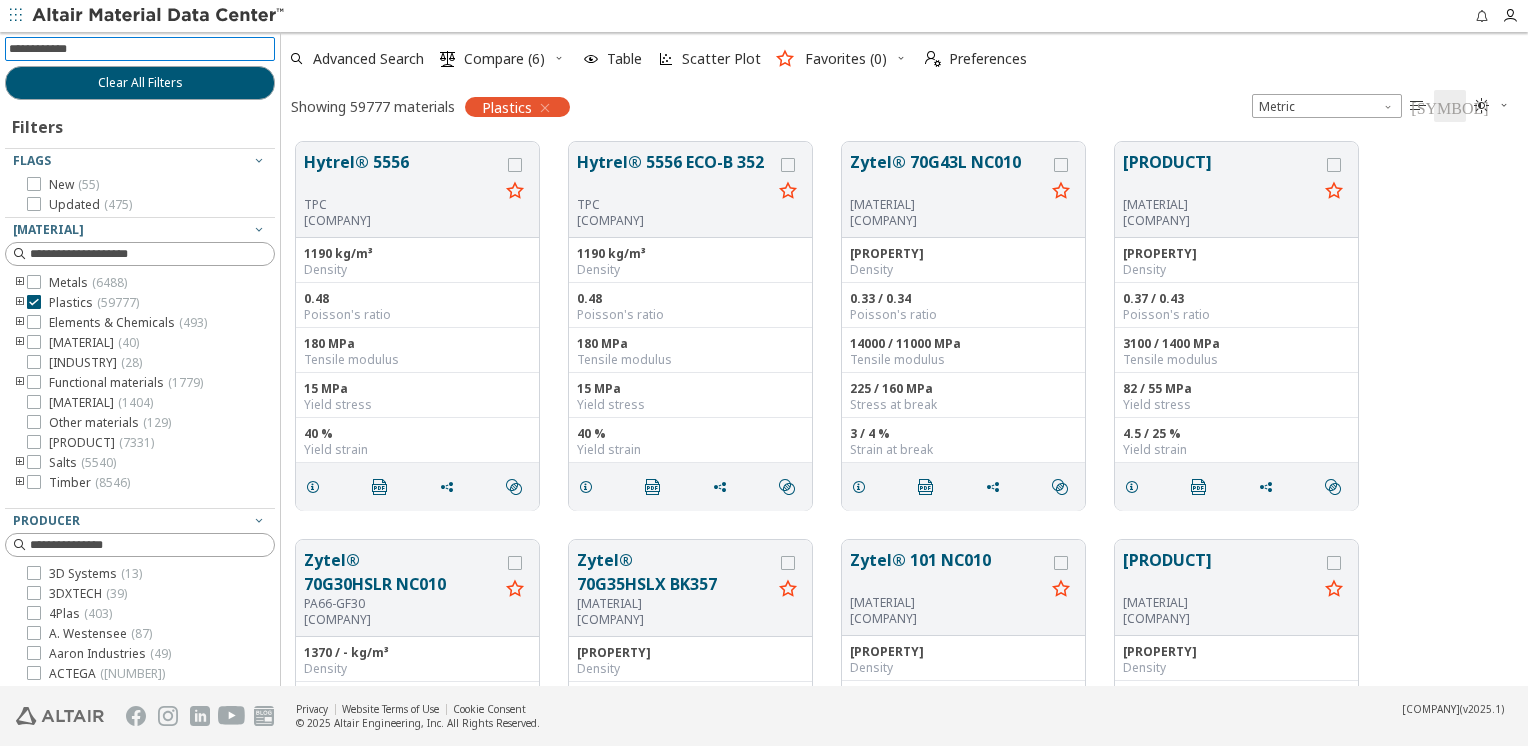 click at bounding box center [142, 49] 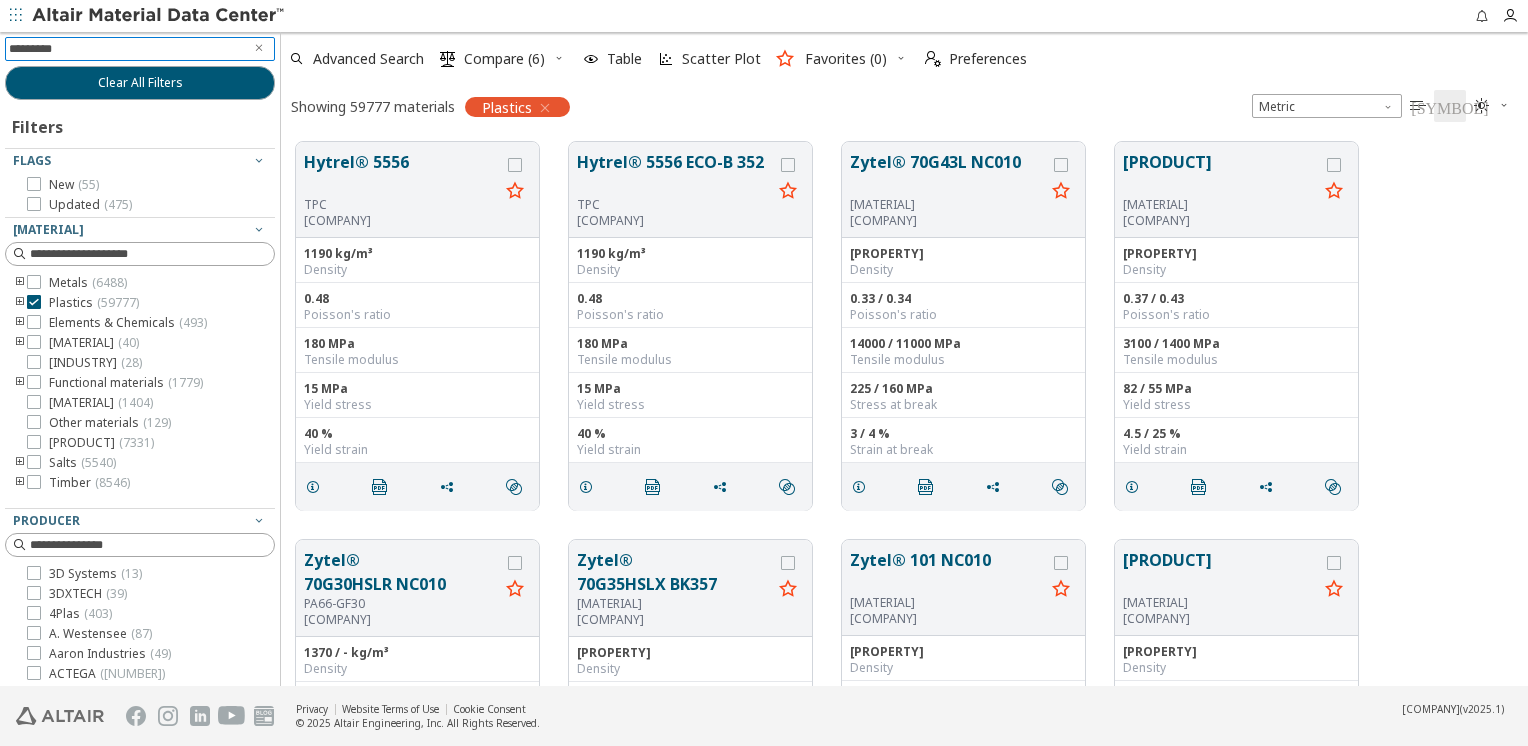 type on "**********" 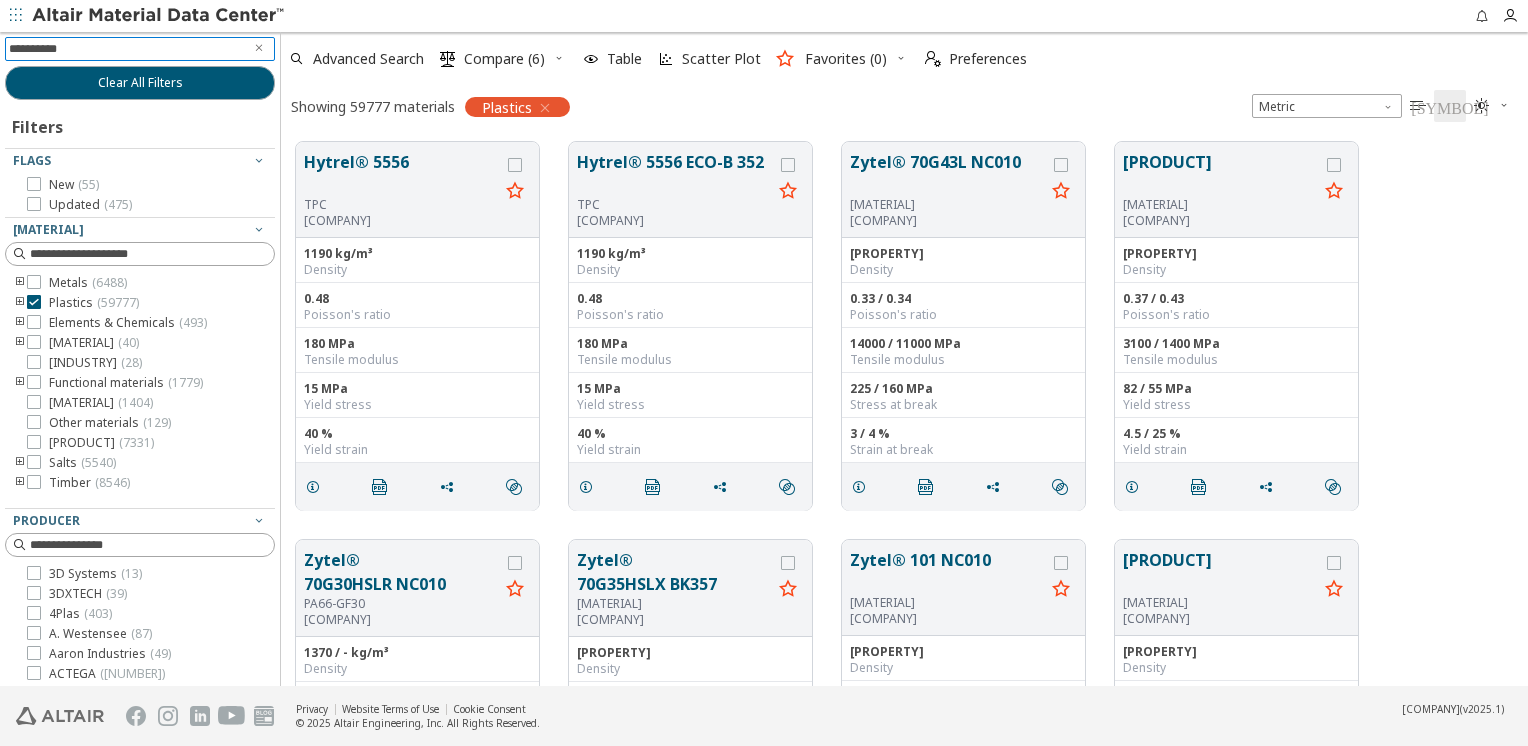 type 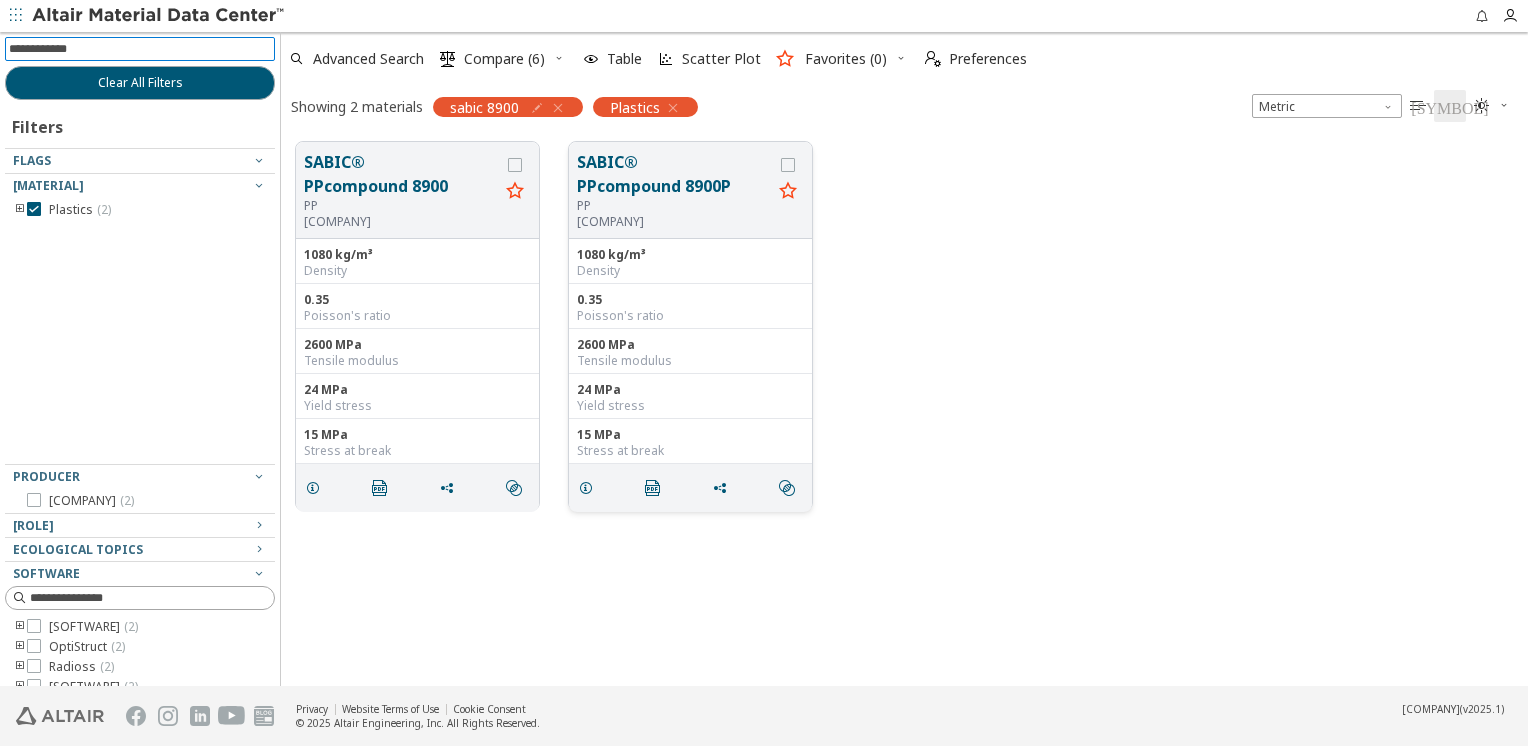 click on "SABIC® PPcompound 8900P" at bounding box center (674, 174) 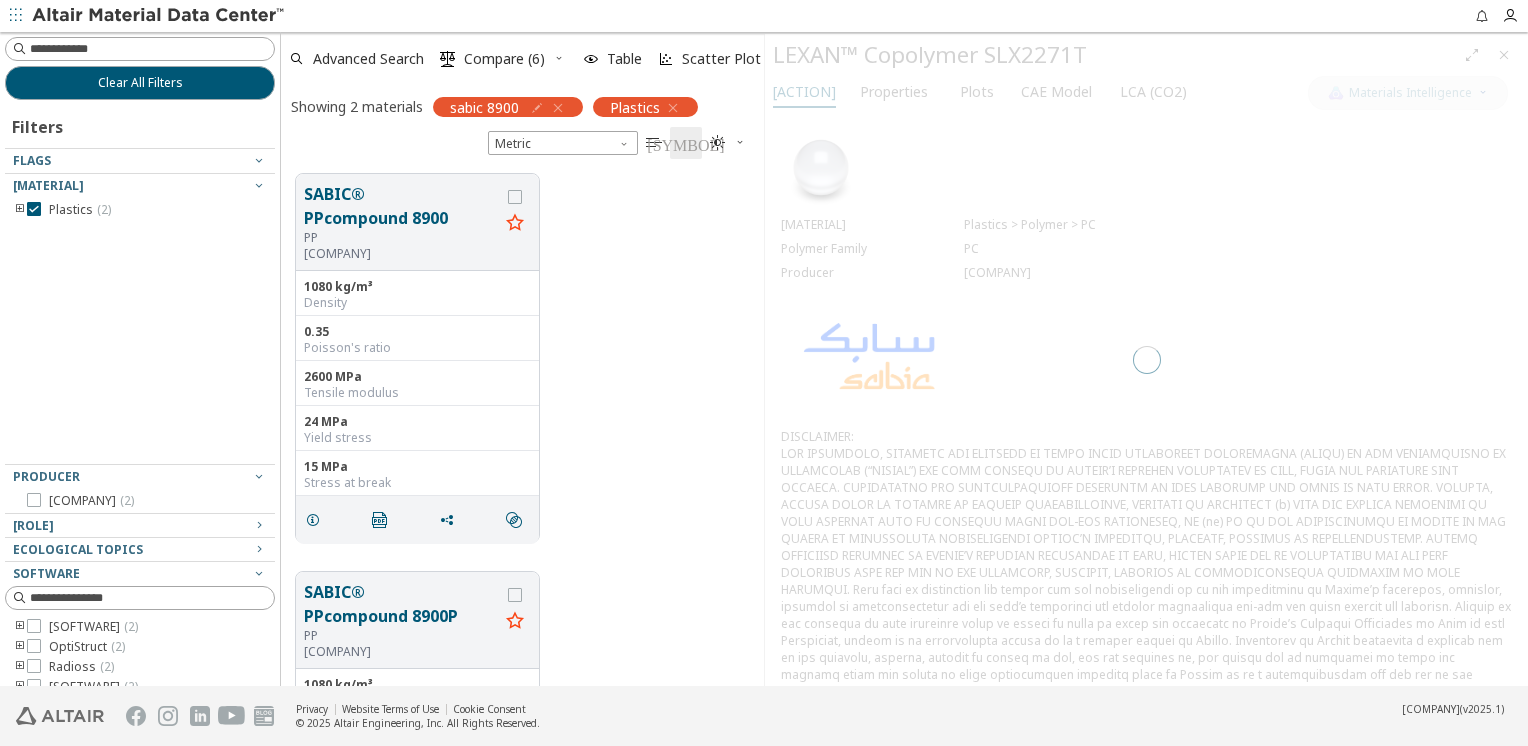 scroll, scrollTop: 513, scrollLeft: 468, axis: both 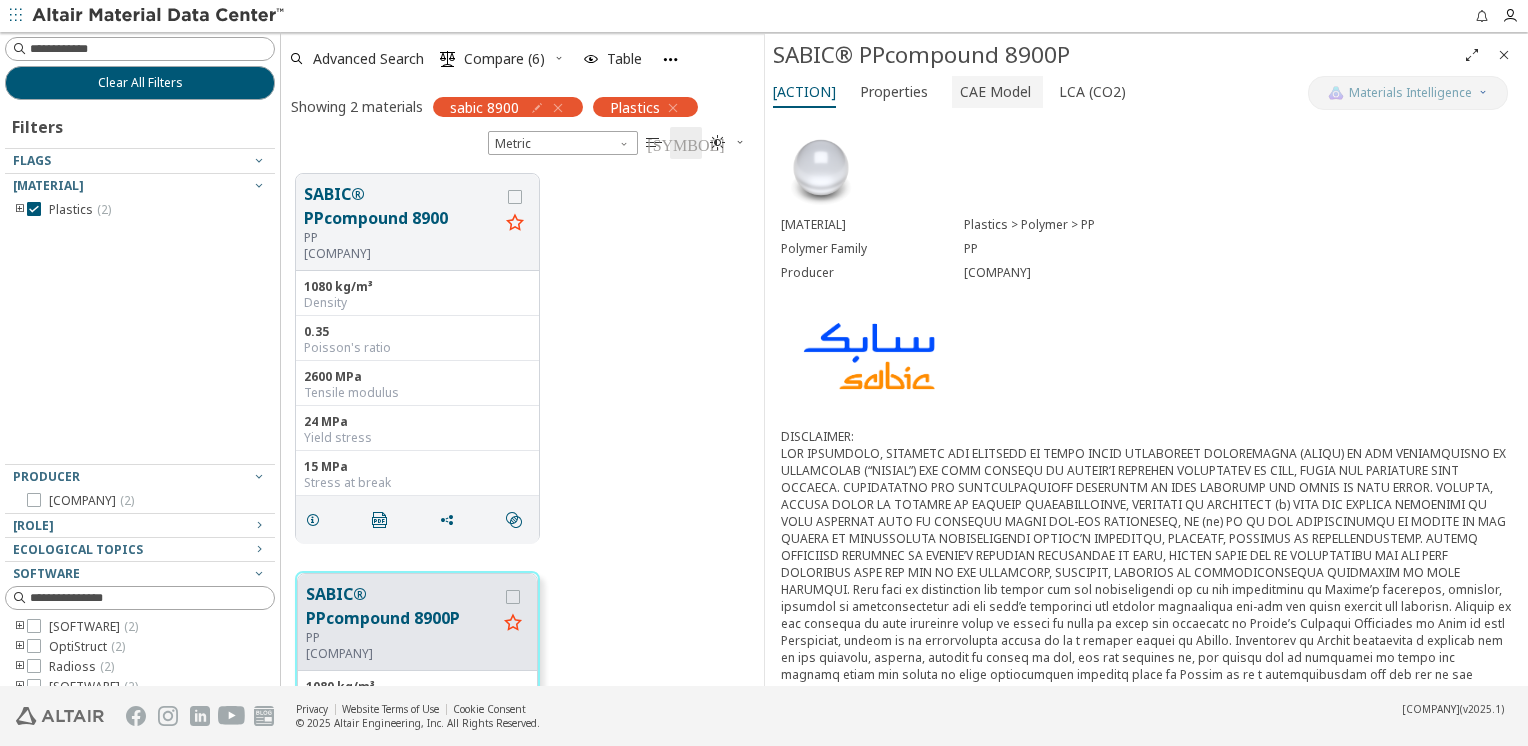 click on "CAE Model" at bounding box center [995, 92] 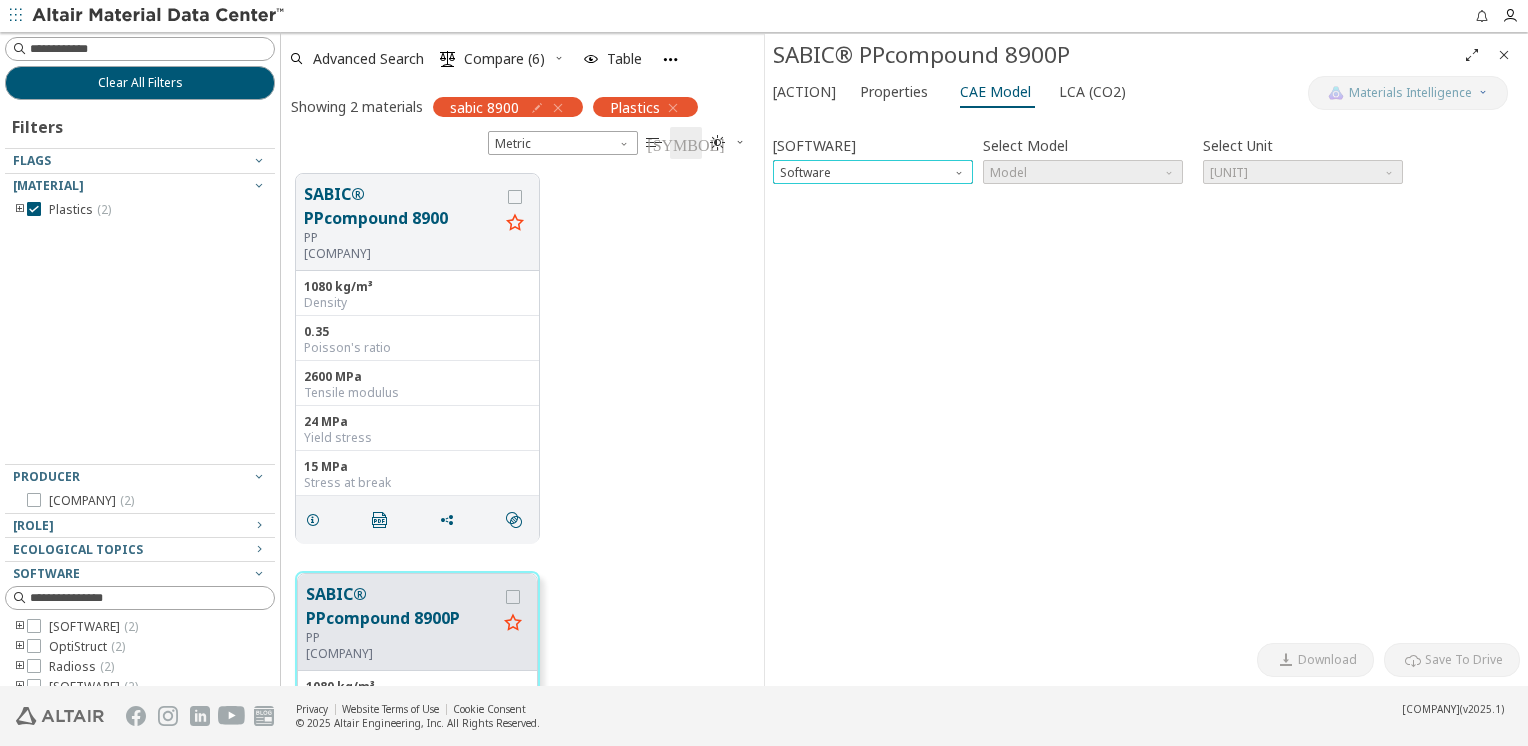 click at bounding box center [961, 168] 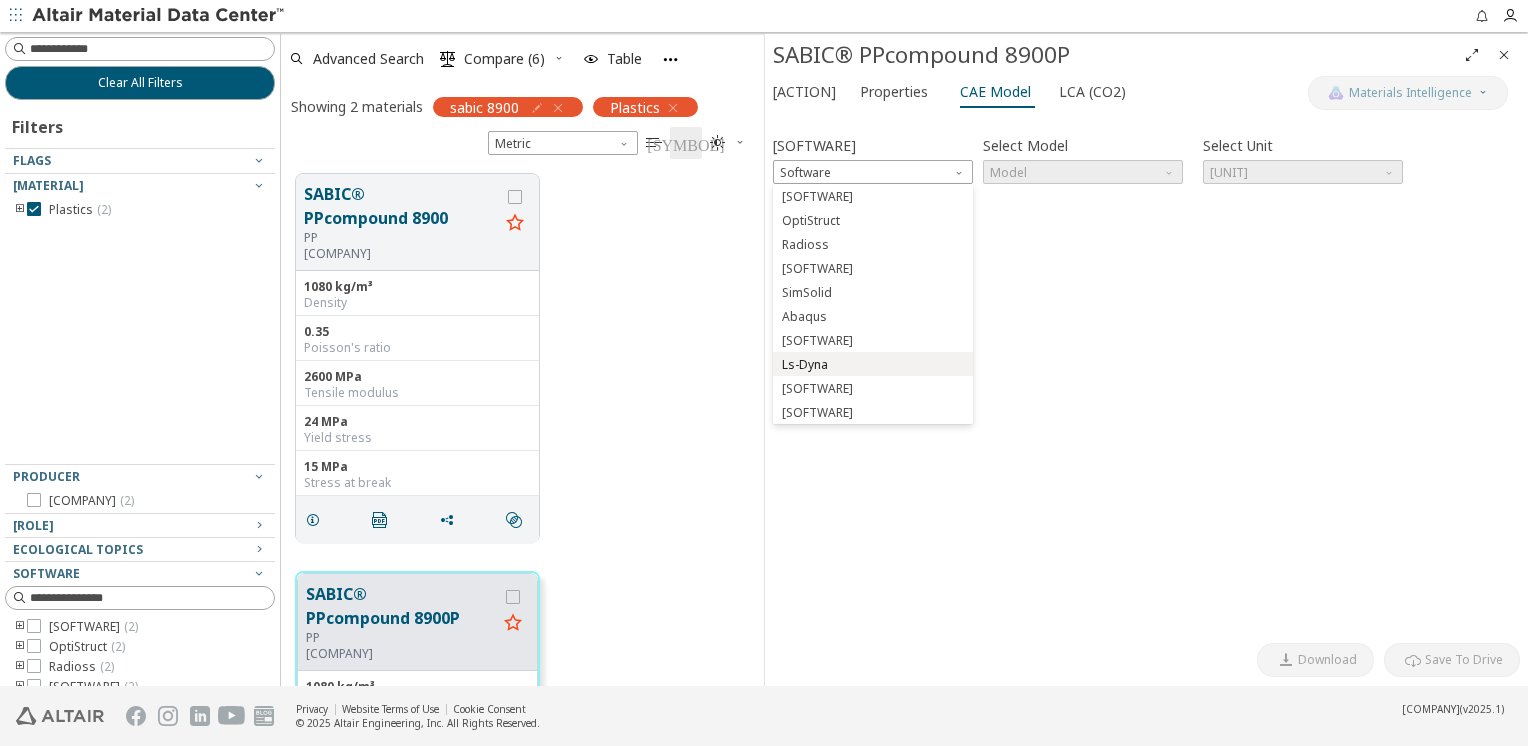 click on "Ls-Dyna" at bounding box center [873, 365] 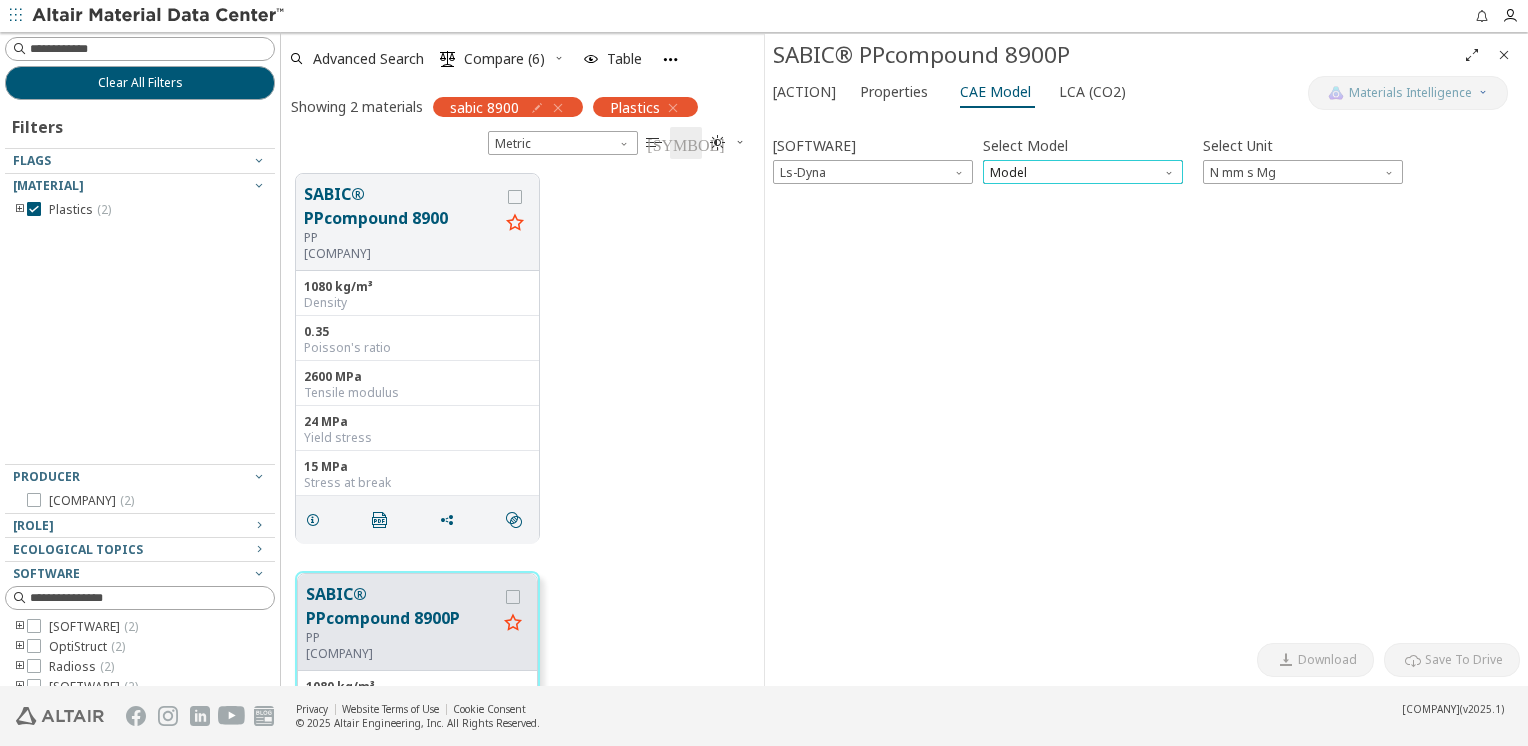 click on "Model" at bounding box center (1083, 172) 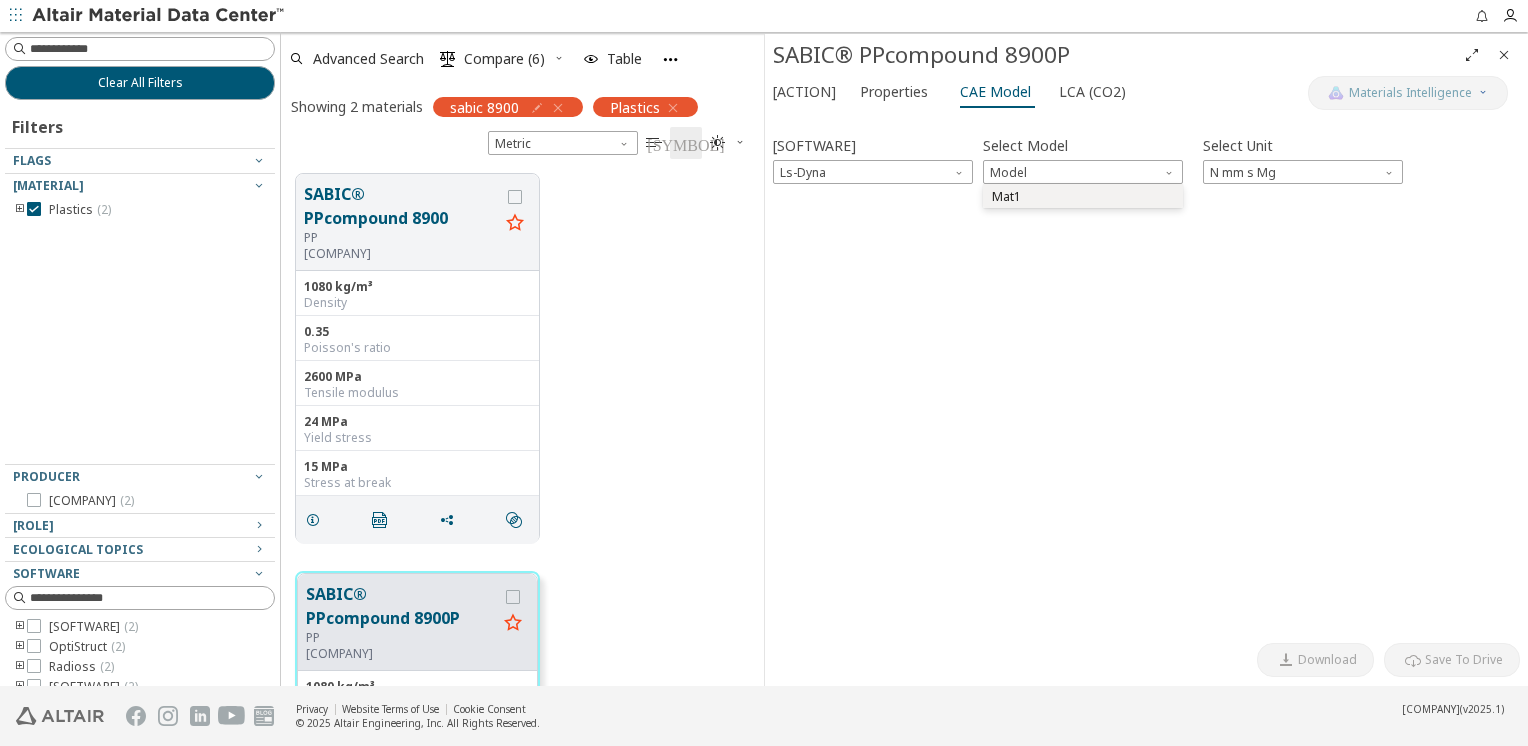 click on "Mat1" at bounding box center [1083, 197] 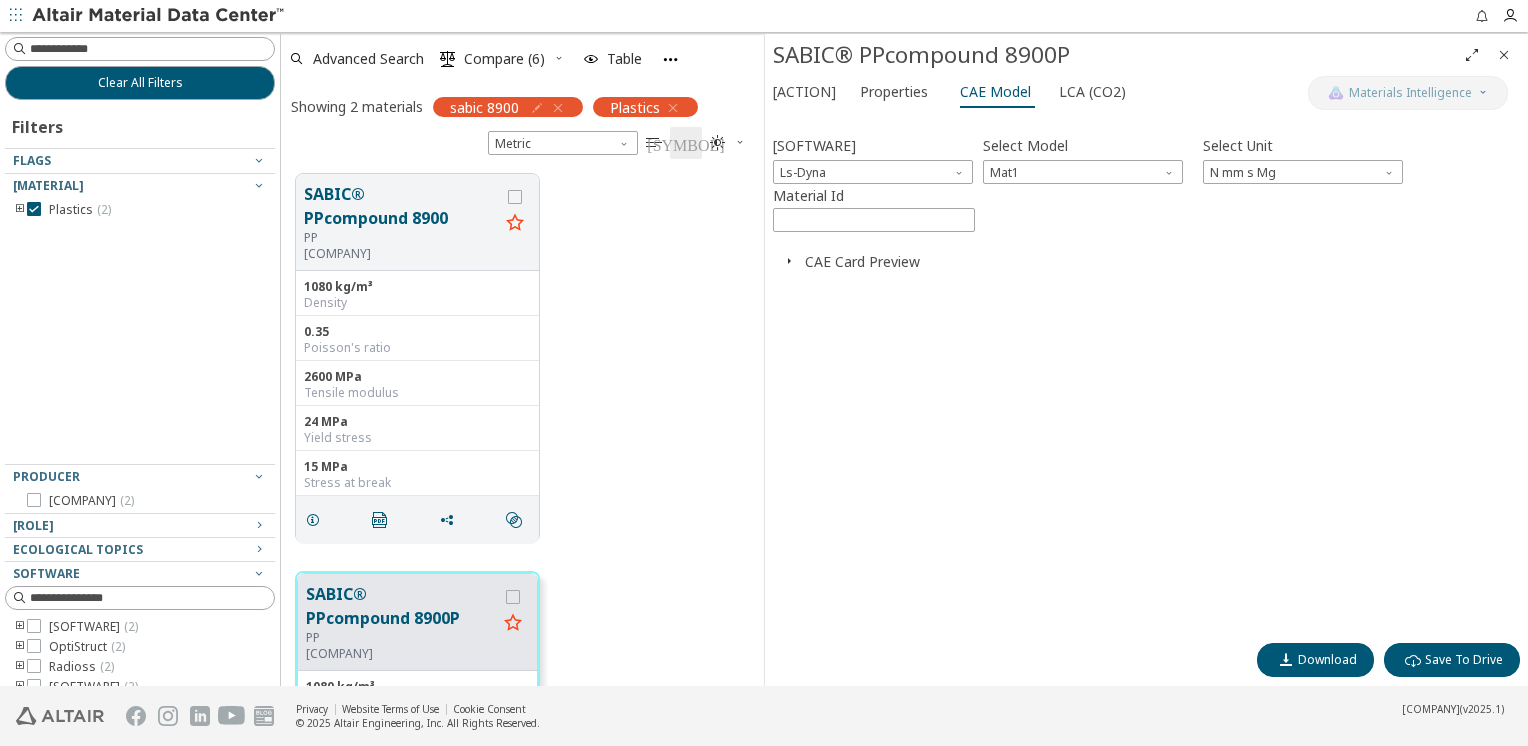 click on "CAE Card Preview" at bounding box center (862, 261) 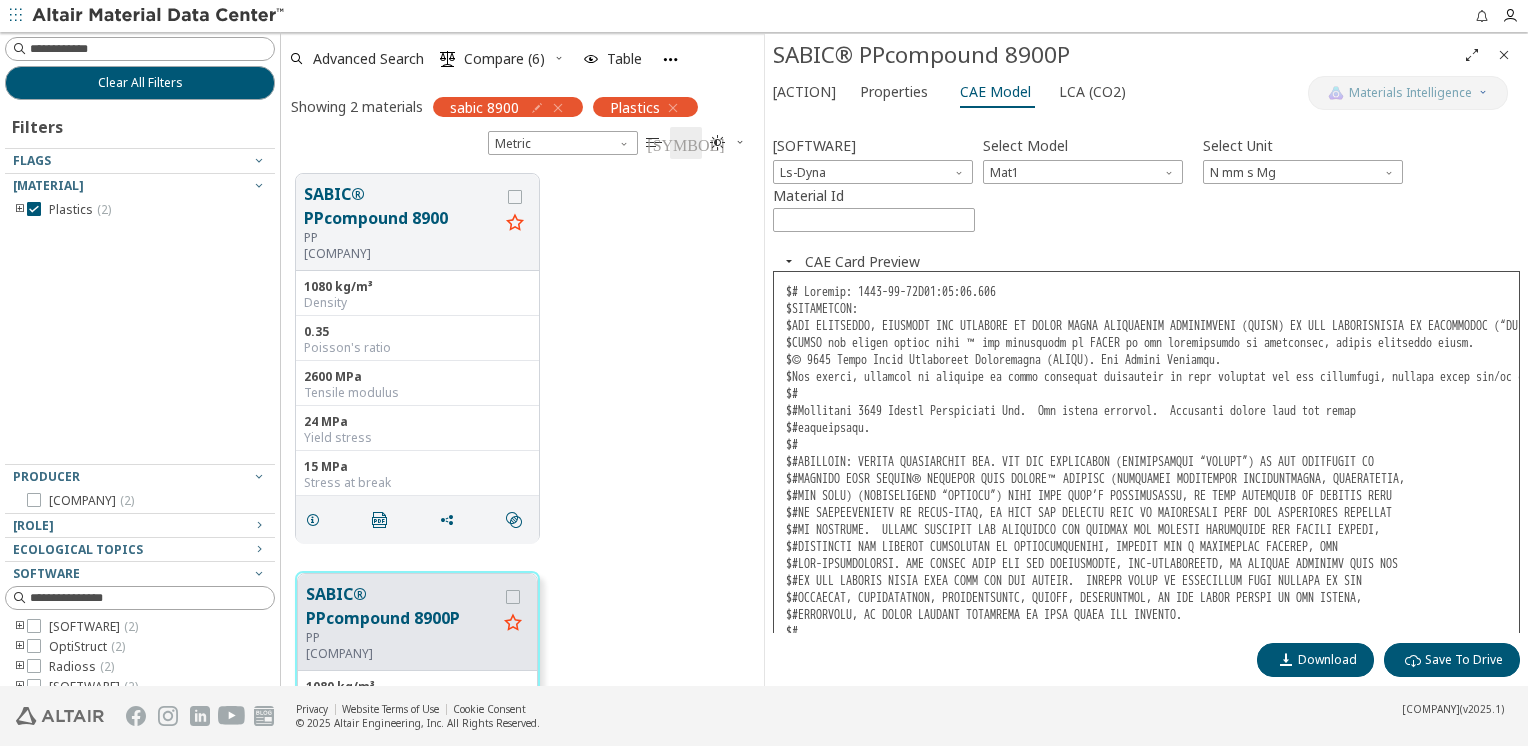 scroll, scrollTop: 124, scrollLeft: 0, axis: vertical 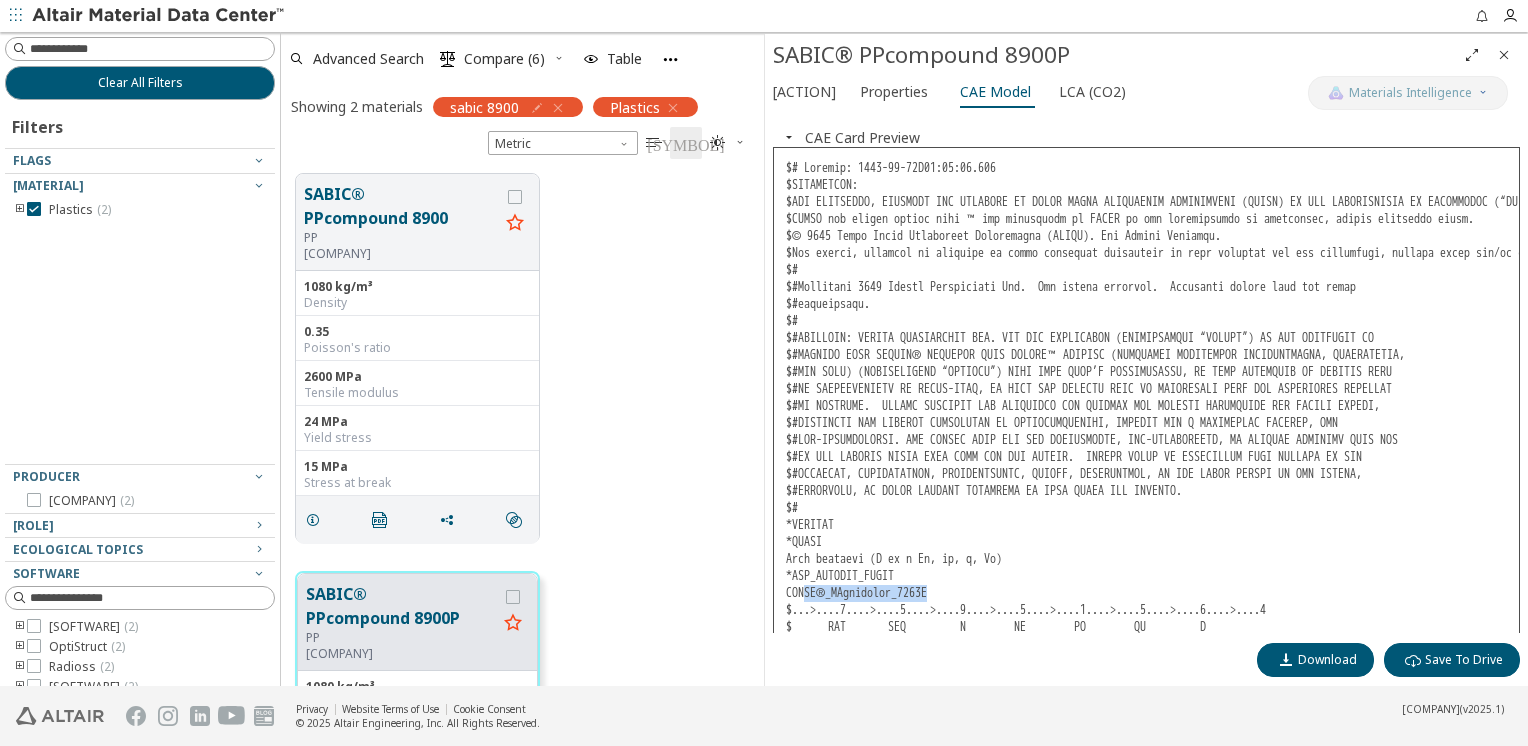 drag, startPoint x: 806, startPoint y: 527, endPoint x: 947, endPoint y: 532, distance: 141.08862 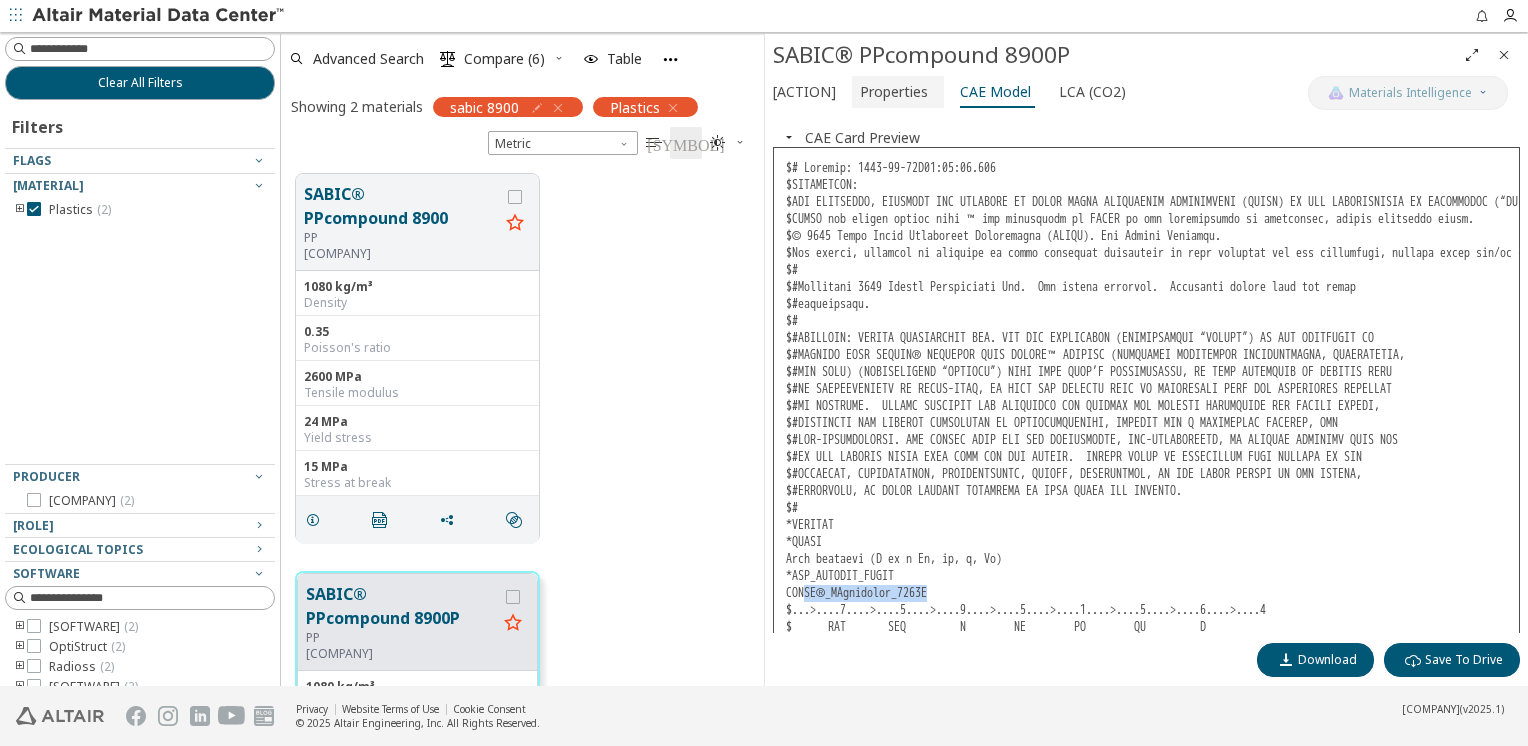 click on "Properties" at bounding box center (894, 92) 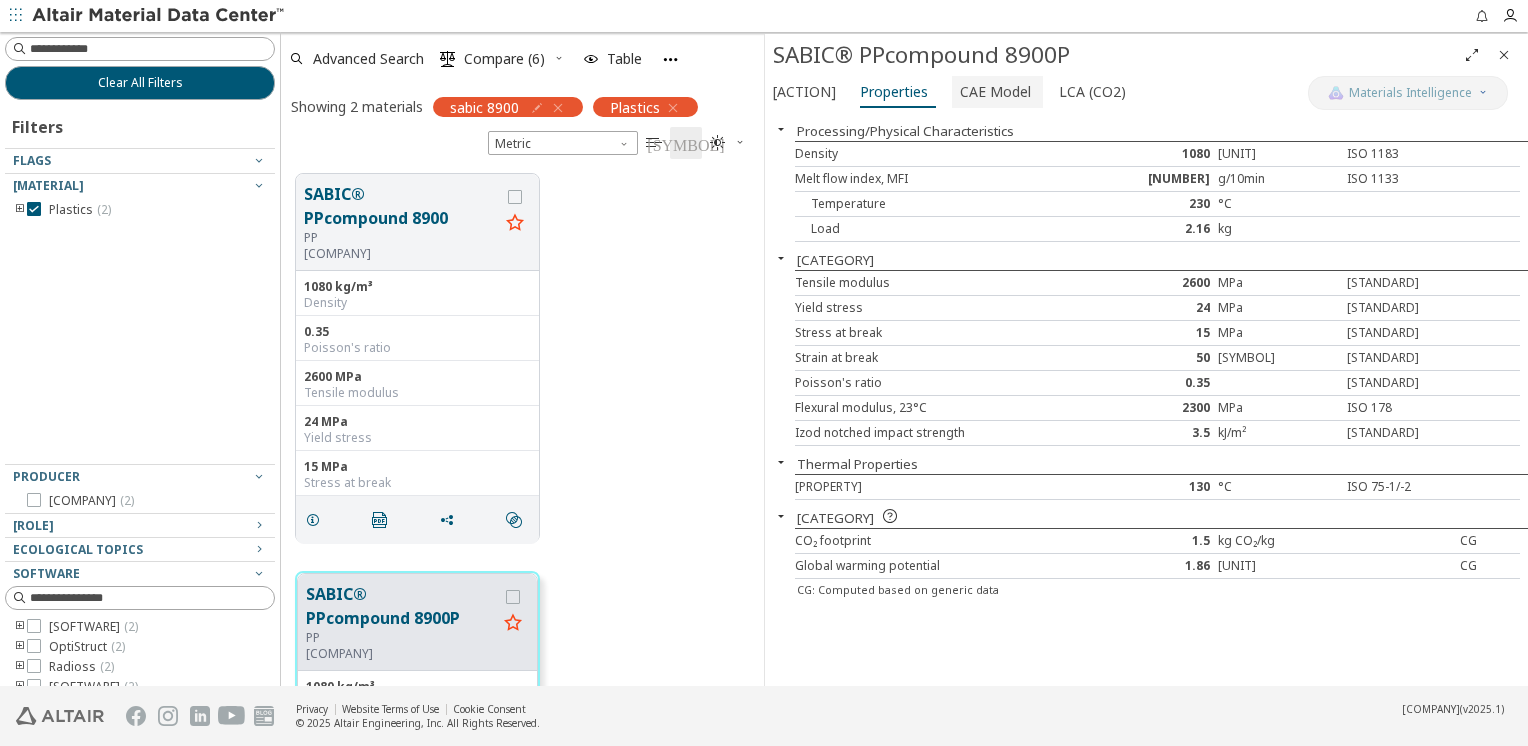 click on "CAE Model" at bounding box center [995, 92] 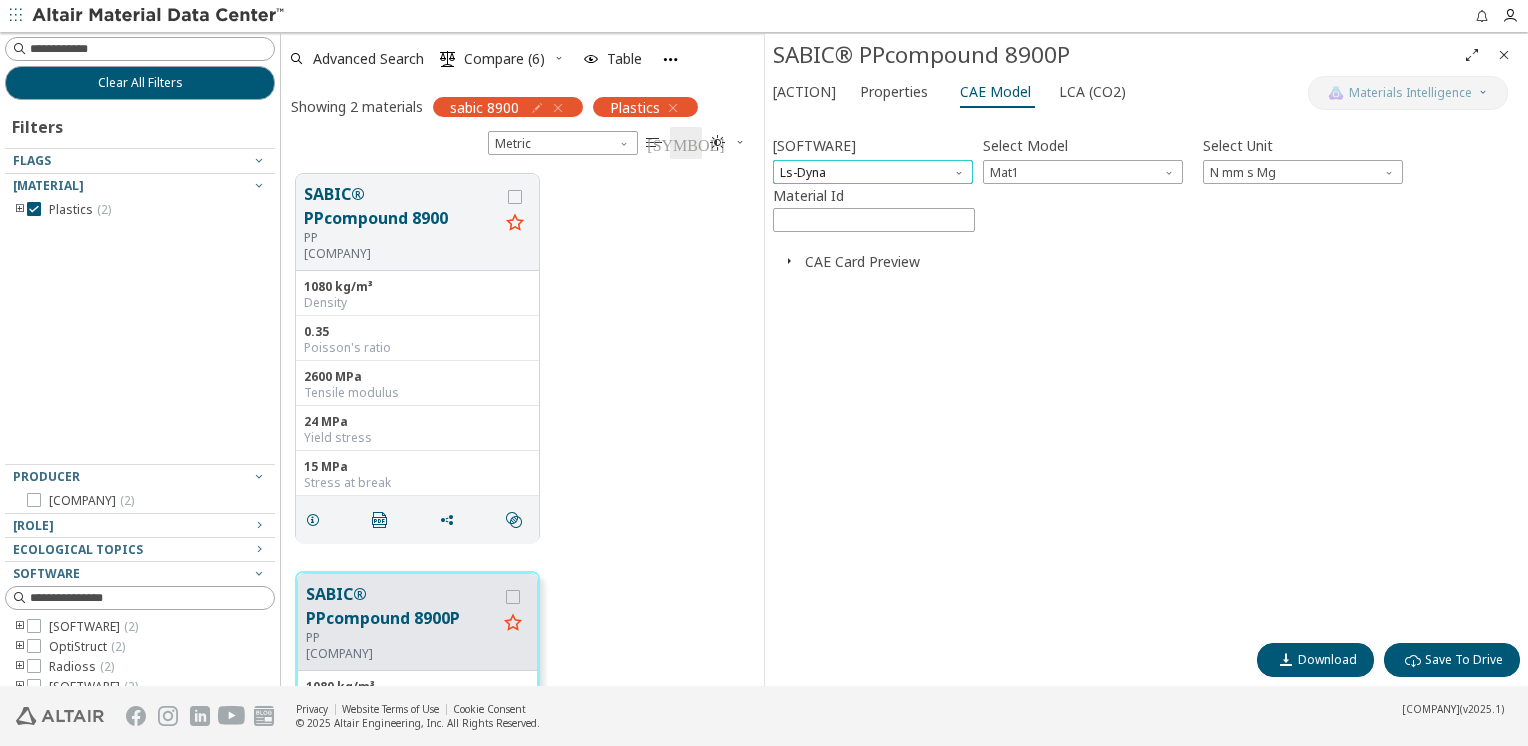 click on "Ls-Dyna" at bounding box center [873, 172] 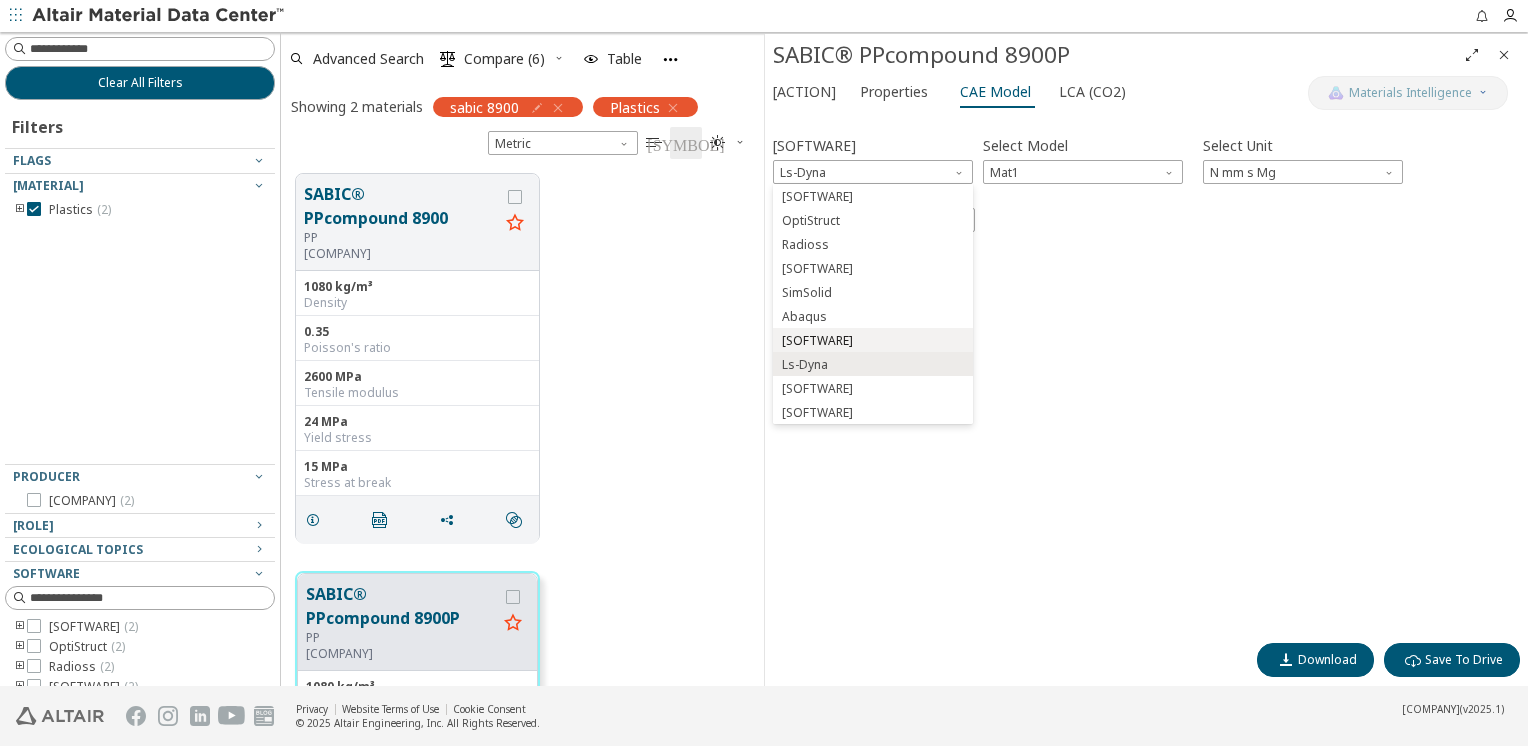 click on "[SOFTWARE]" at bounding box center [873, 341] 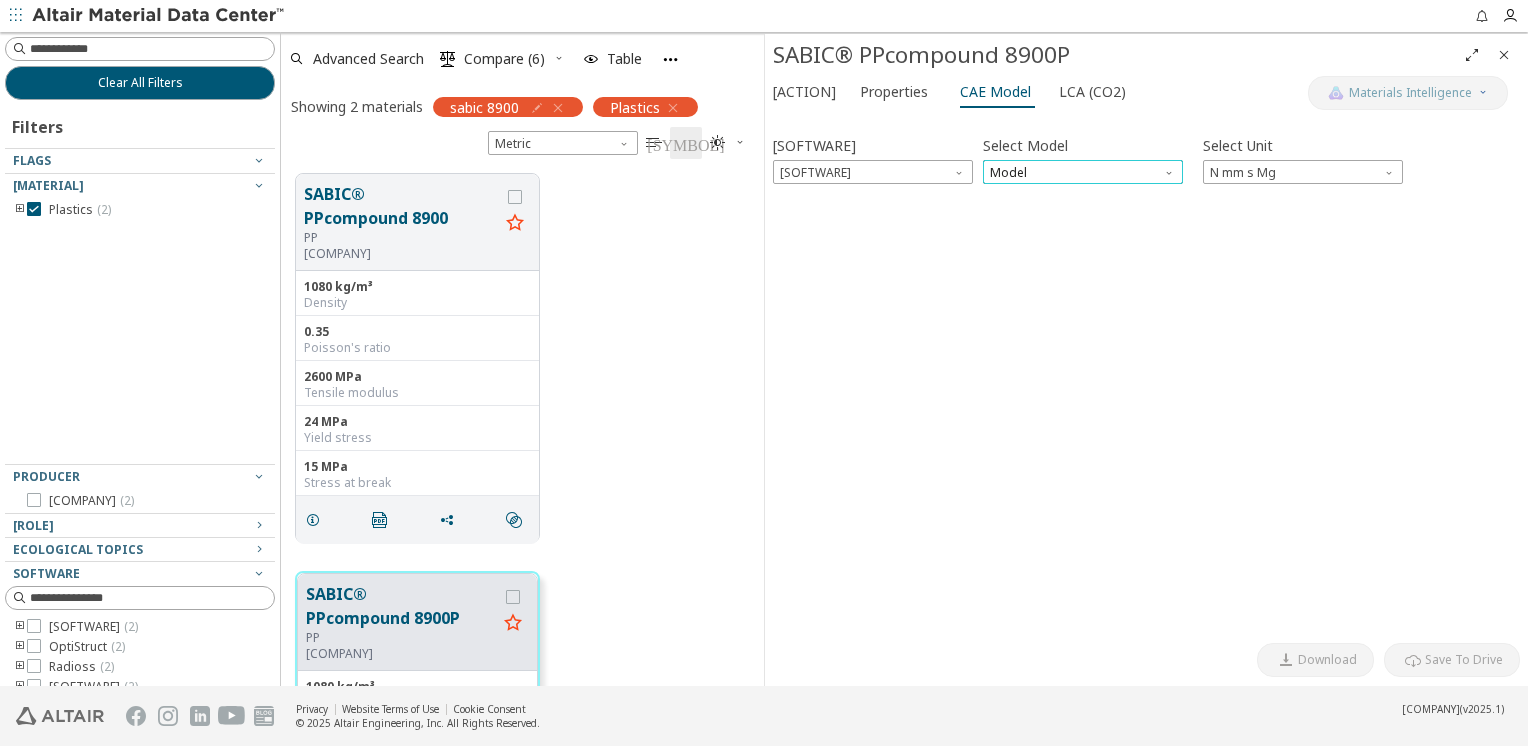 click on "Model" at bounding box center (1083, 172) 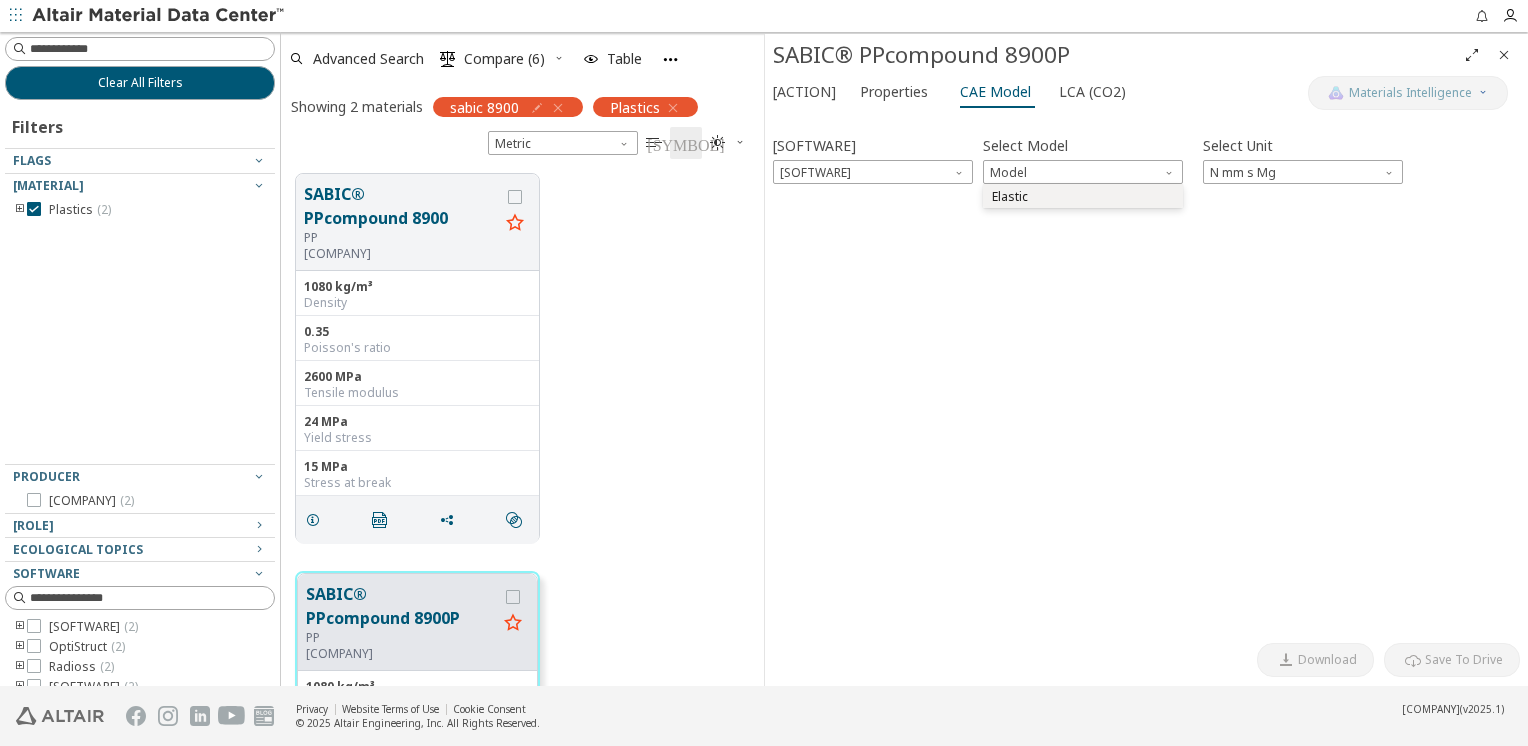 click on "Elastic" at bounding box center (1083, 197) 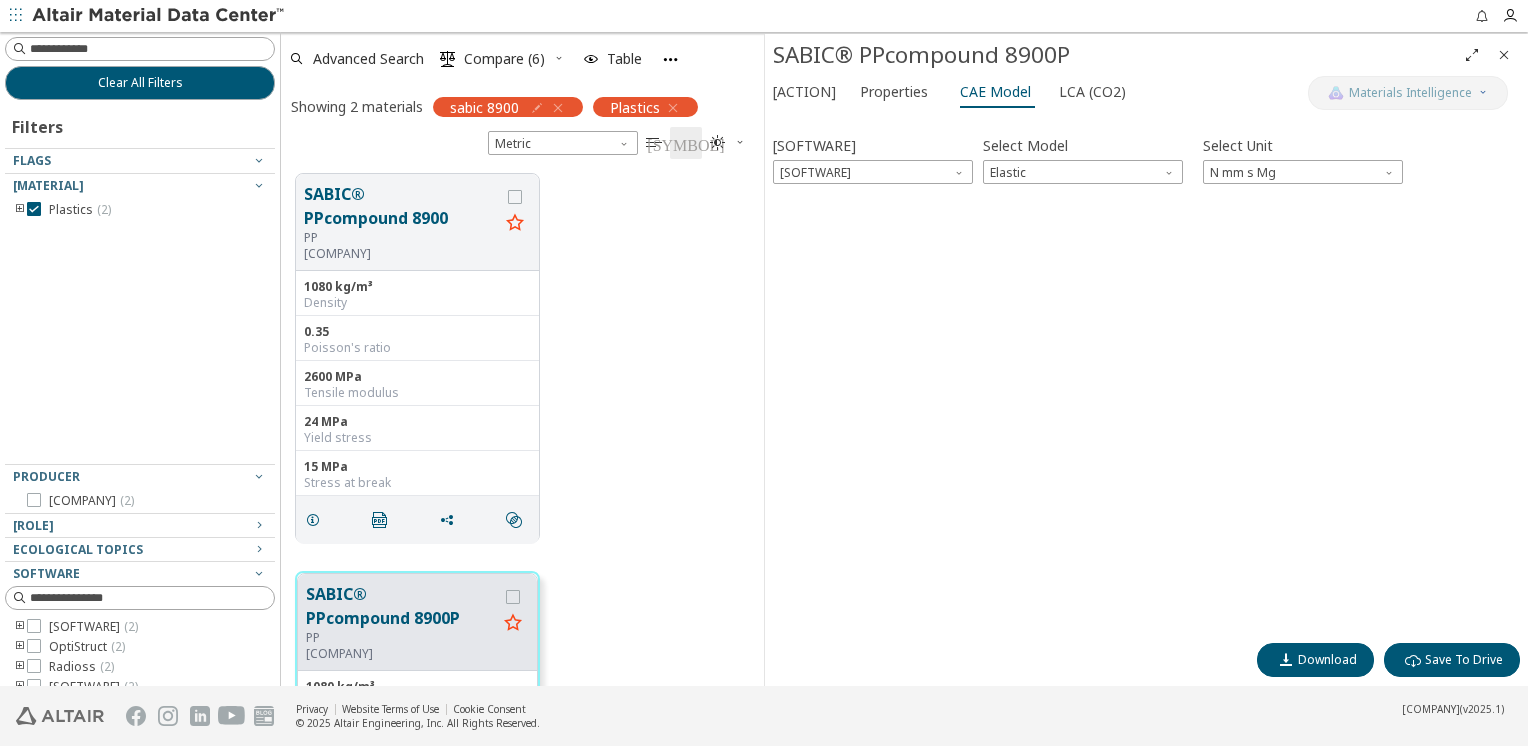 drag, startPoint x: 1047, startPoint y: 394, endPoint x: 1051, endPoint y: 422, distance: 28.284271 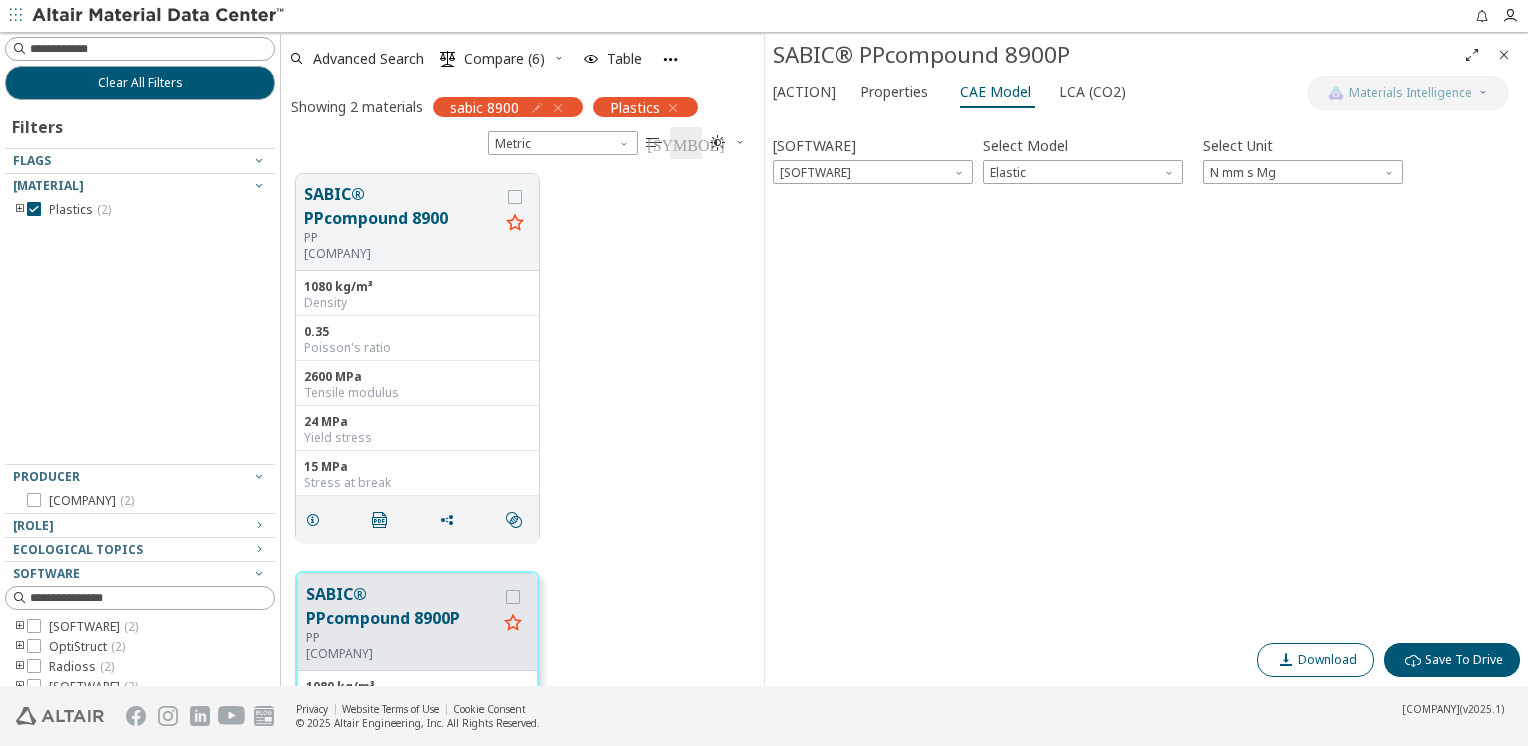 click on "Download" at bounding box center [1327, 660] 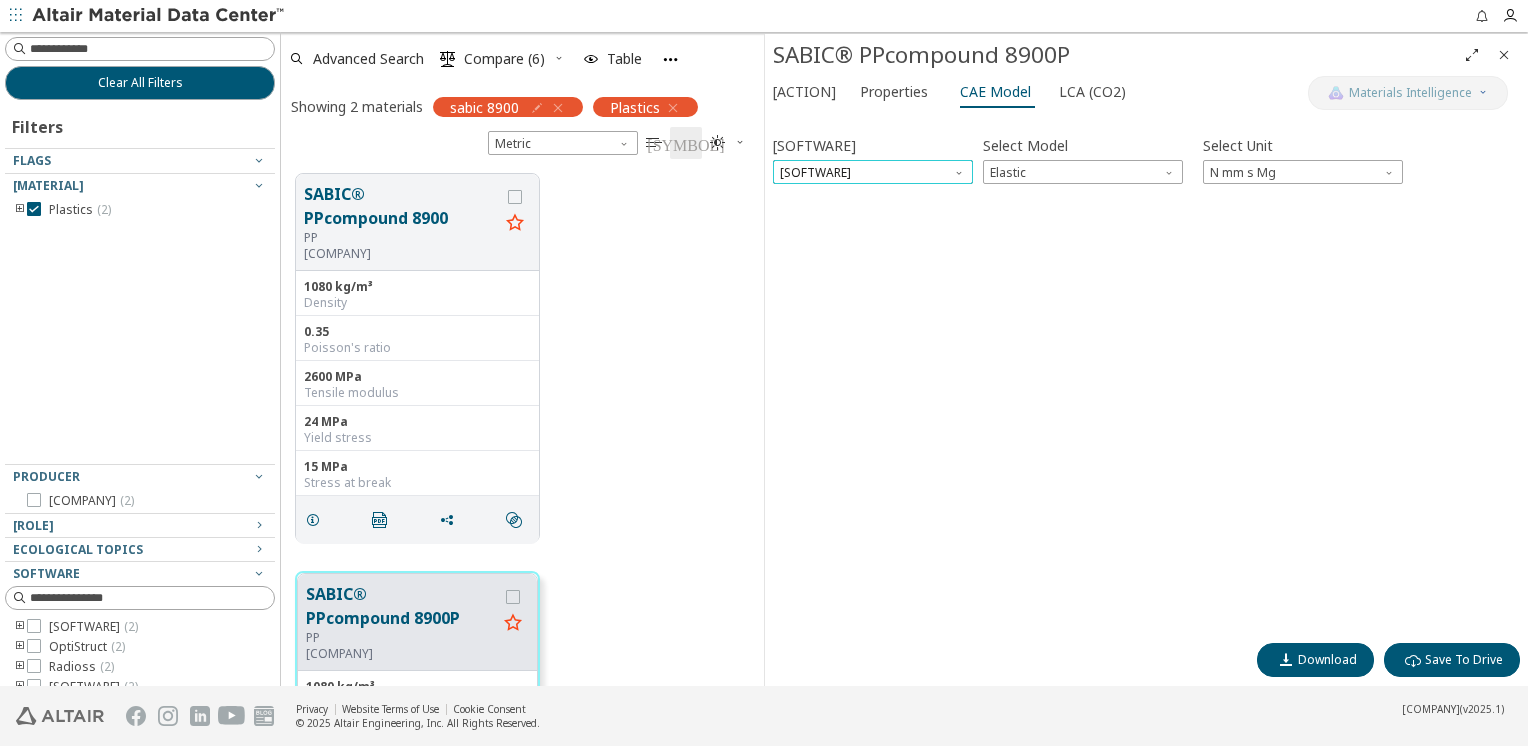 click on "[SOFTWARE]" at bounding box center [873, 172] 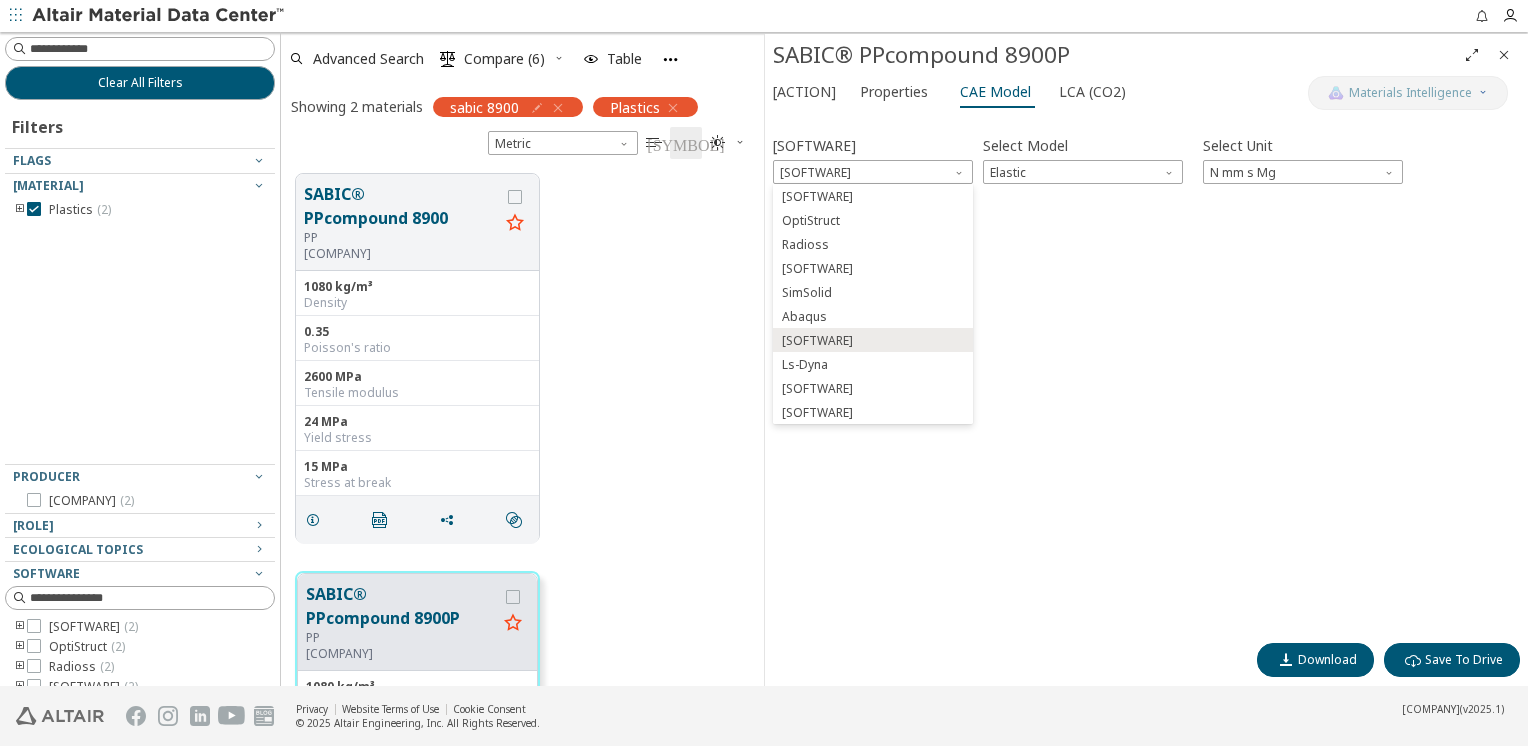 drag, startPoint x: 1195, startPoint y: 302, endPoint x: 1194, endPoint y: 282, distance: 20.024984 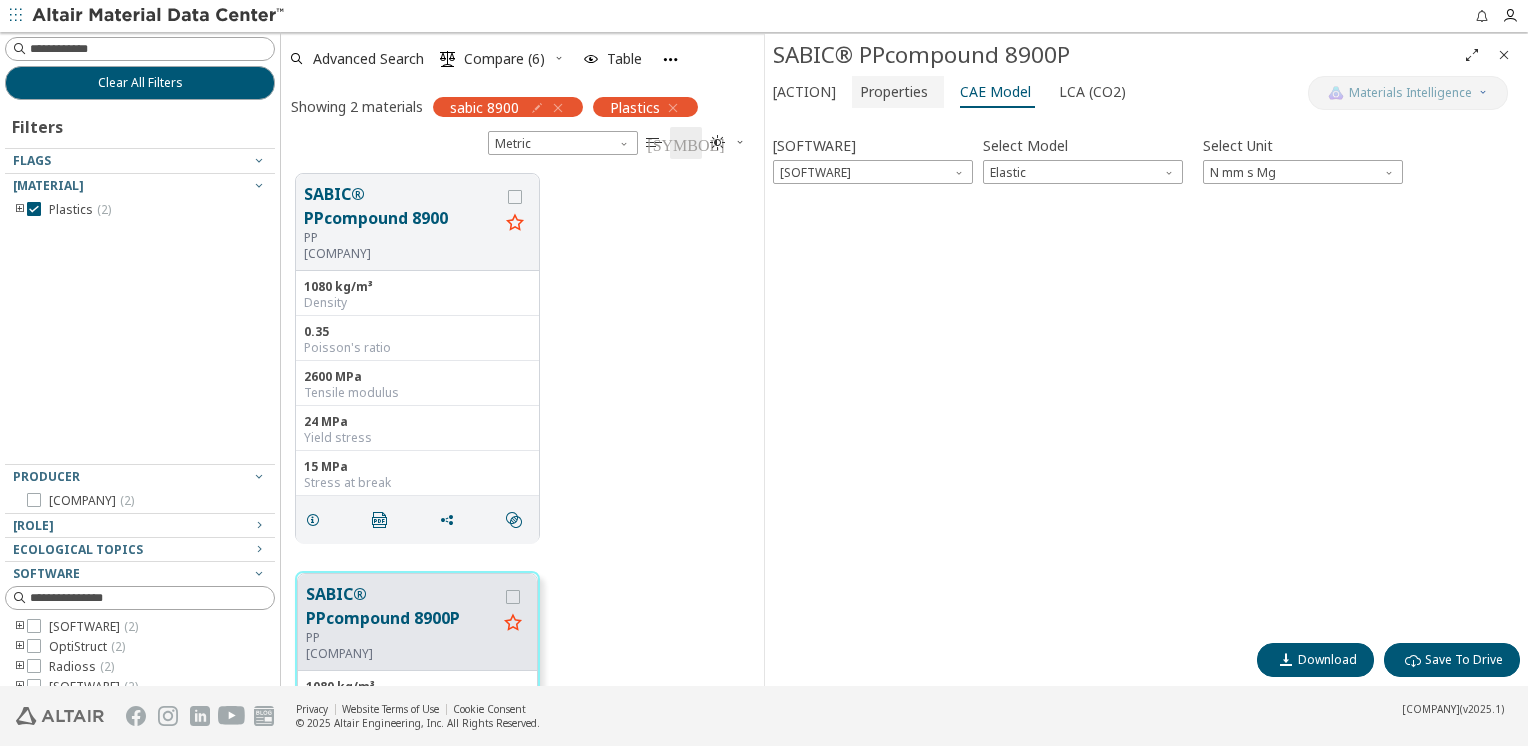 click on "Properties" at bounding box center [898, 92] 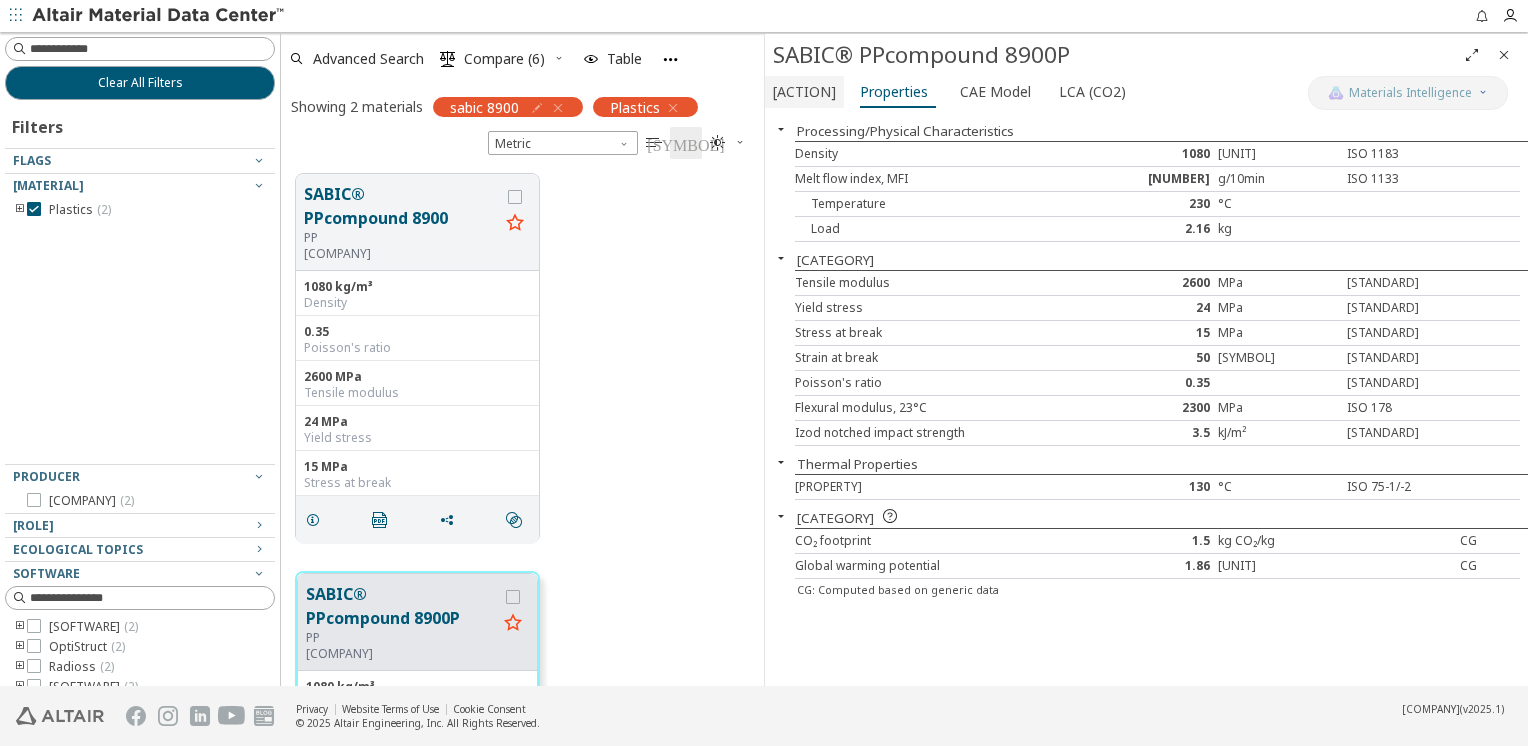 click on "[ACTION]" at bounding box center (804, 92) 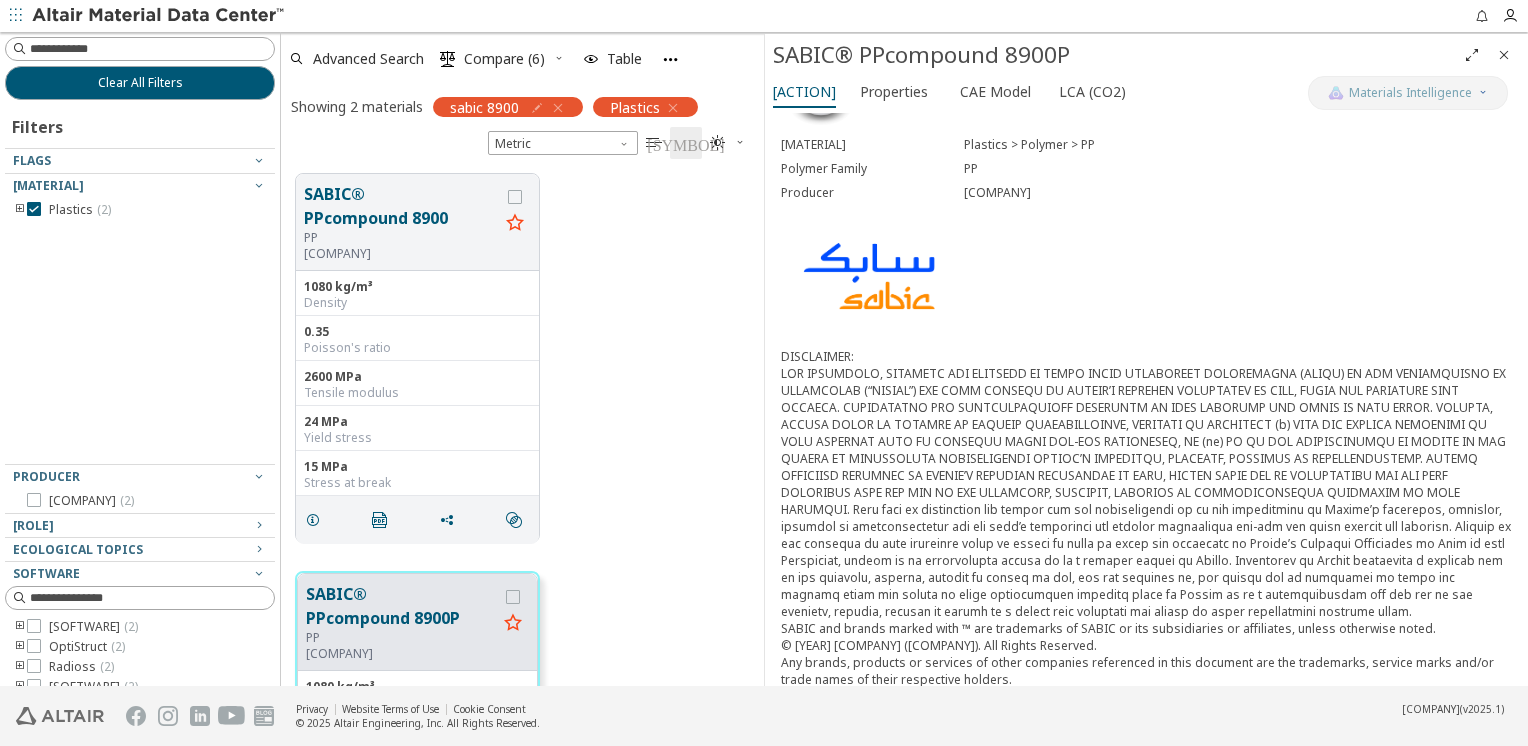 scroll, scrollTop: 0, scrollLeft: 0, axis: both 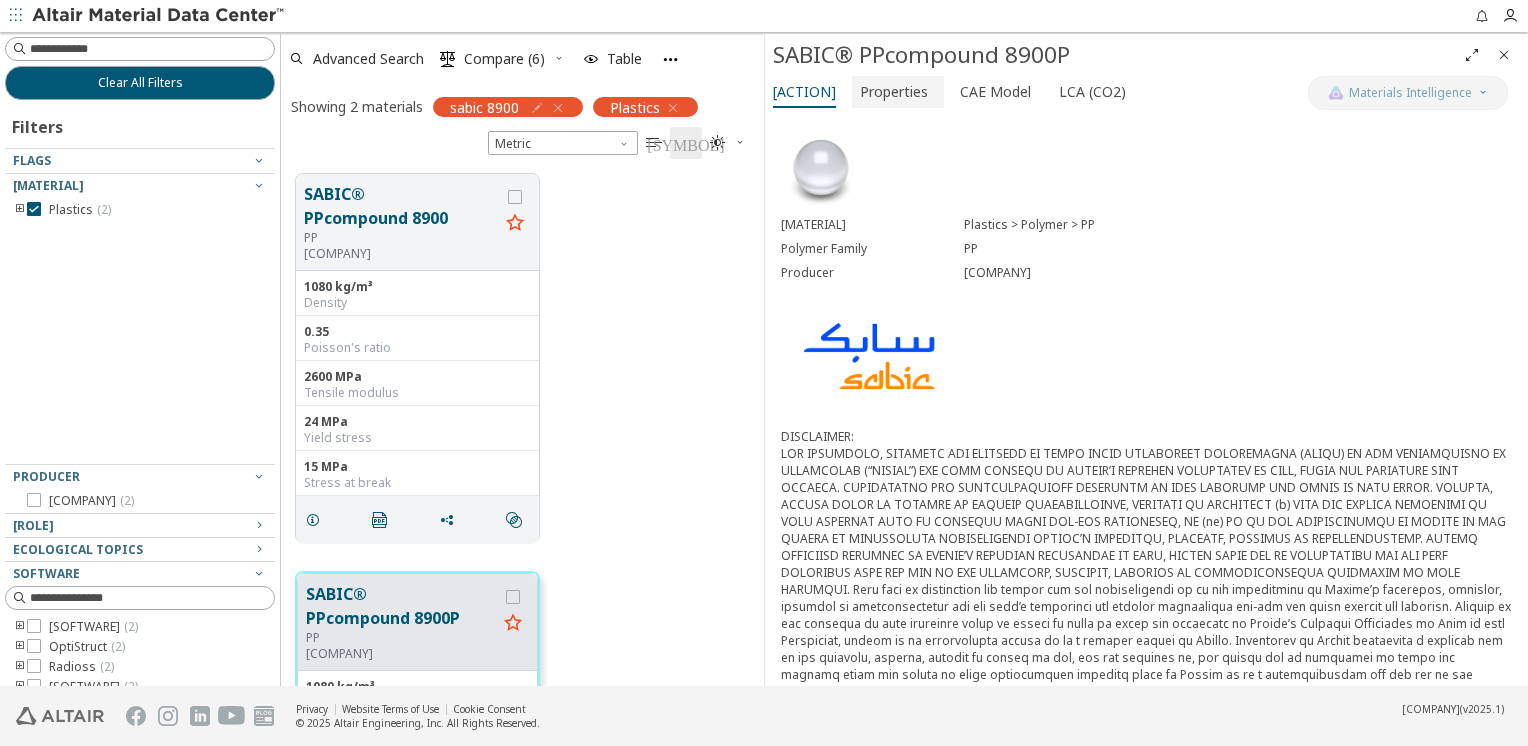 click on "Properties" at bounding box center (894, 92) 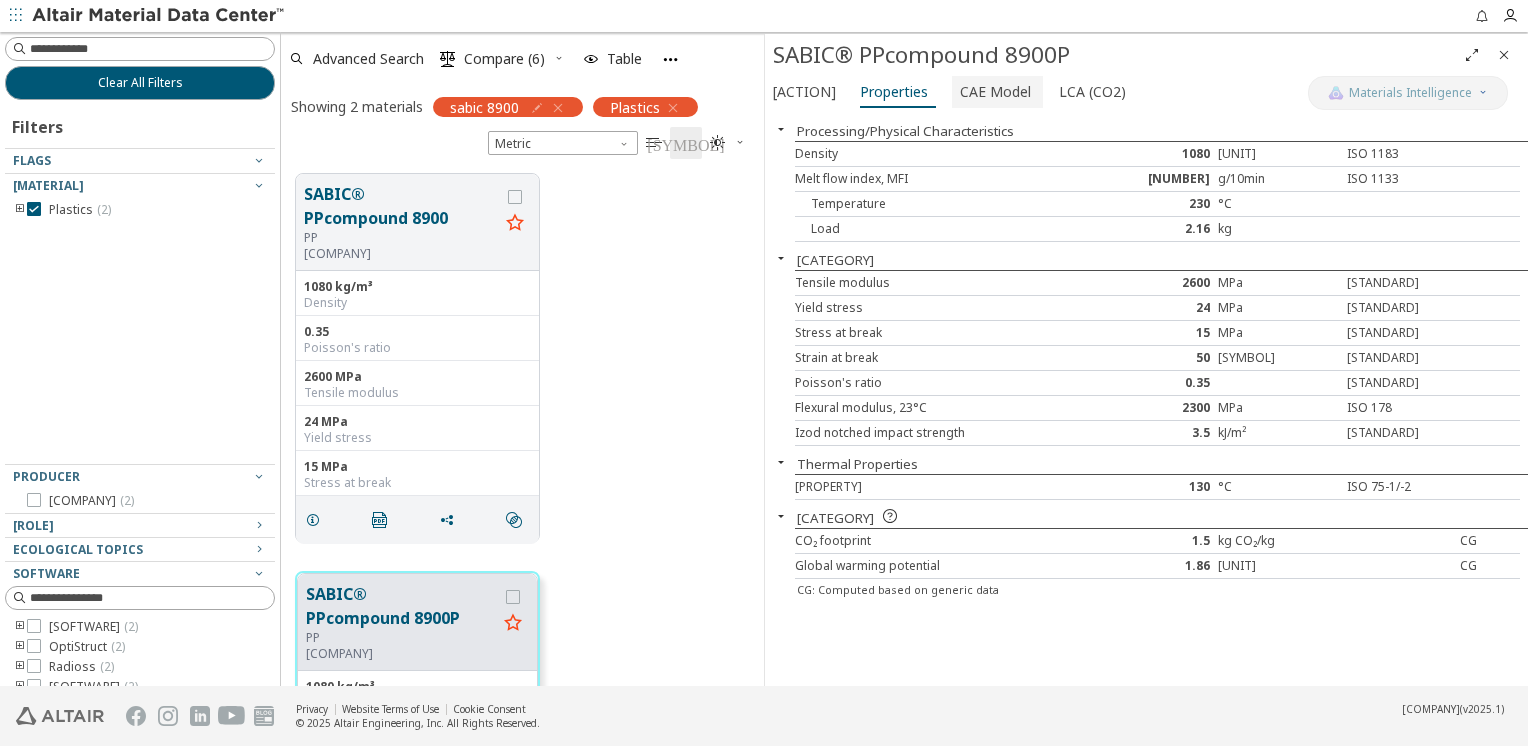 click on "CAE Model" at bounding box center [995, 92] 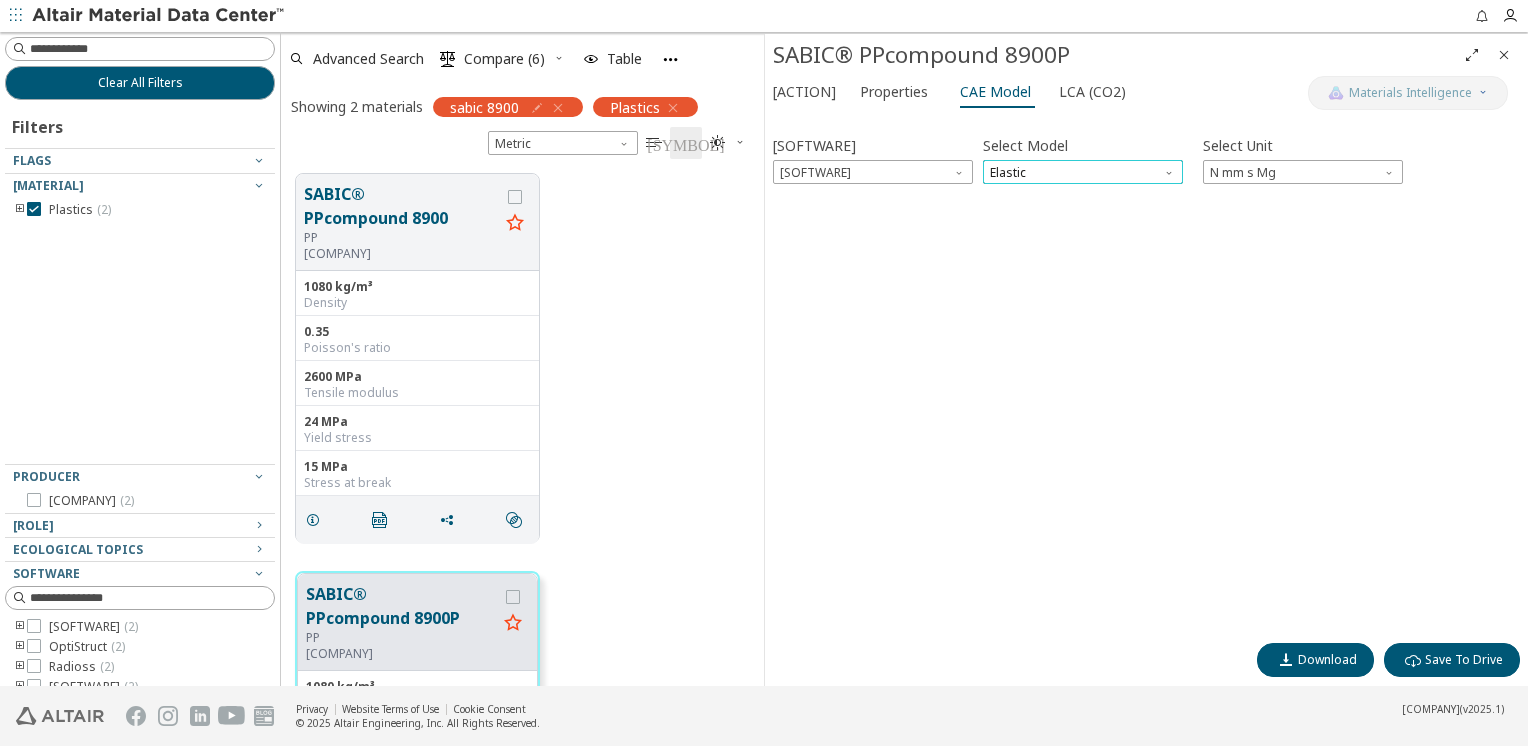 click on "Elastic" at bounding box center [1083, 172] 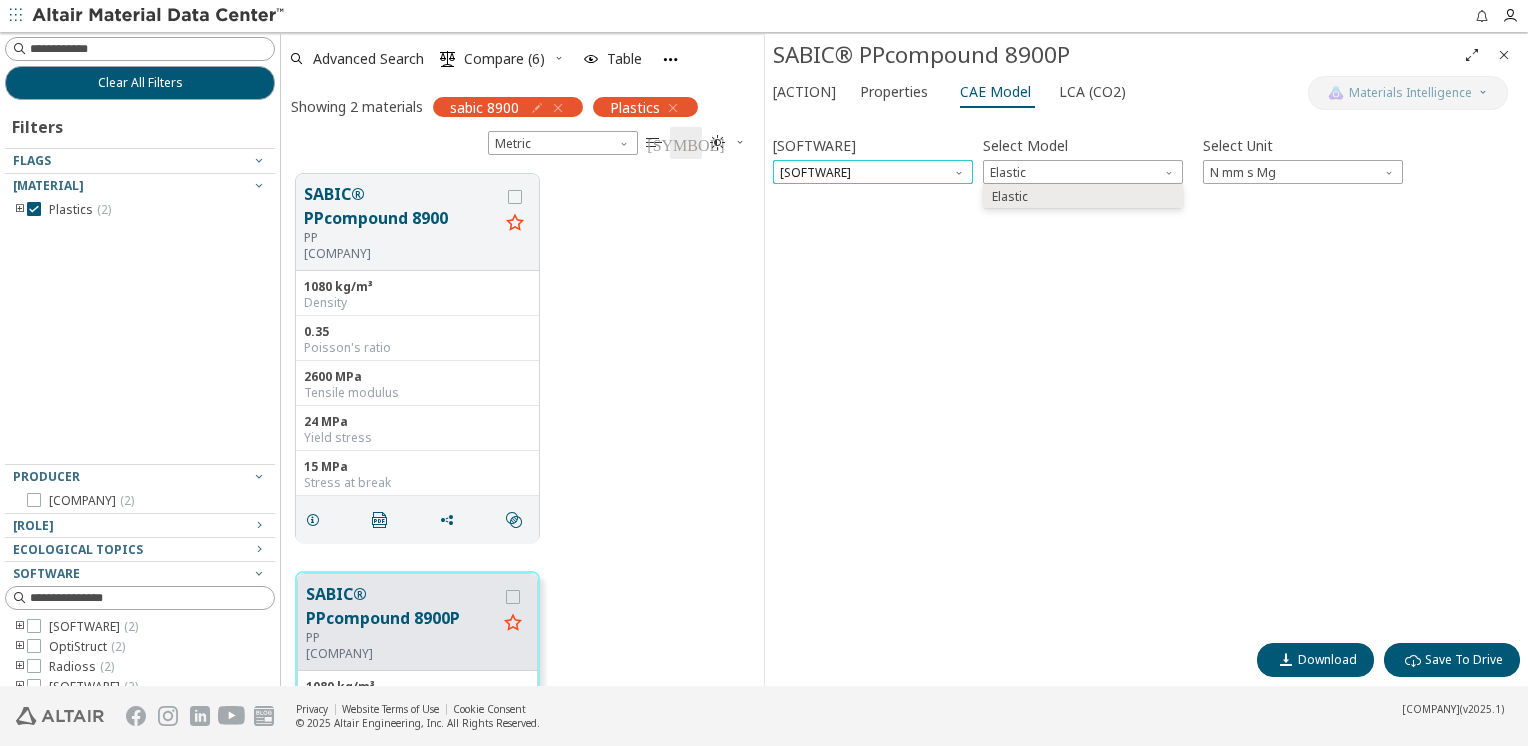 click on "[SOFTWARE]" at bounding box center [873, 172] 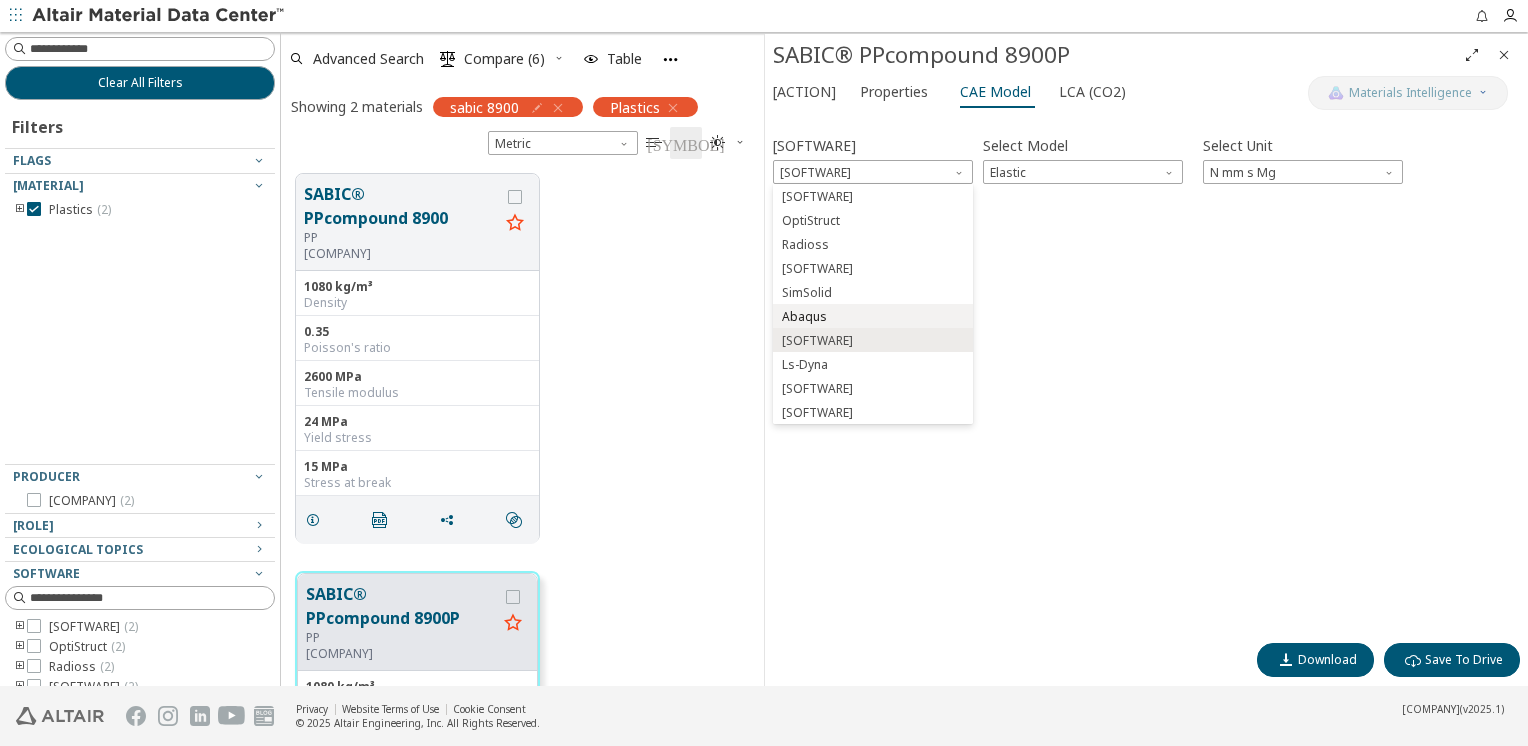 click on "Abaqus" at bounding box center (873, 317) 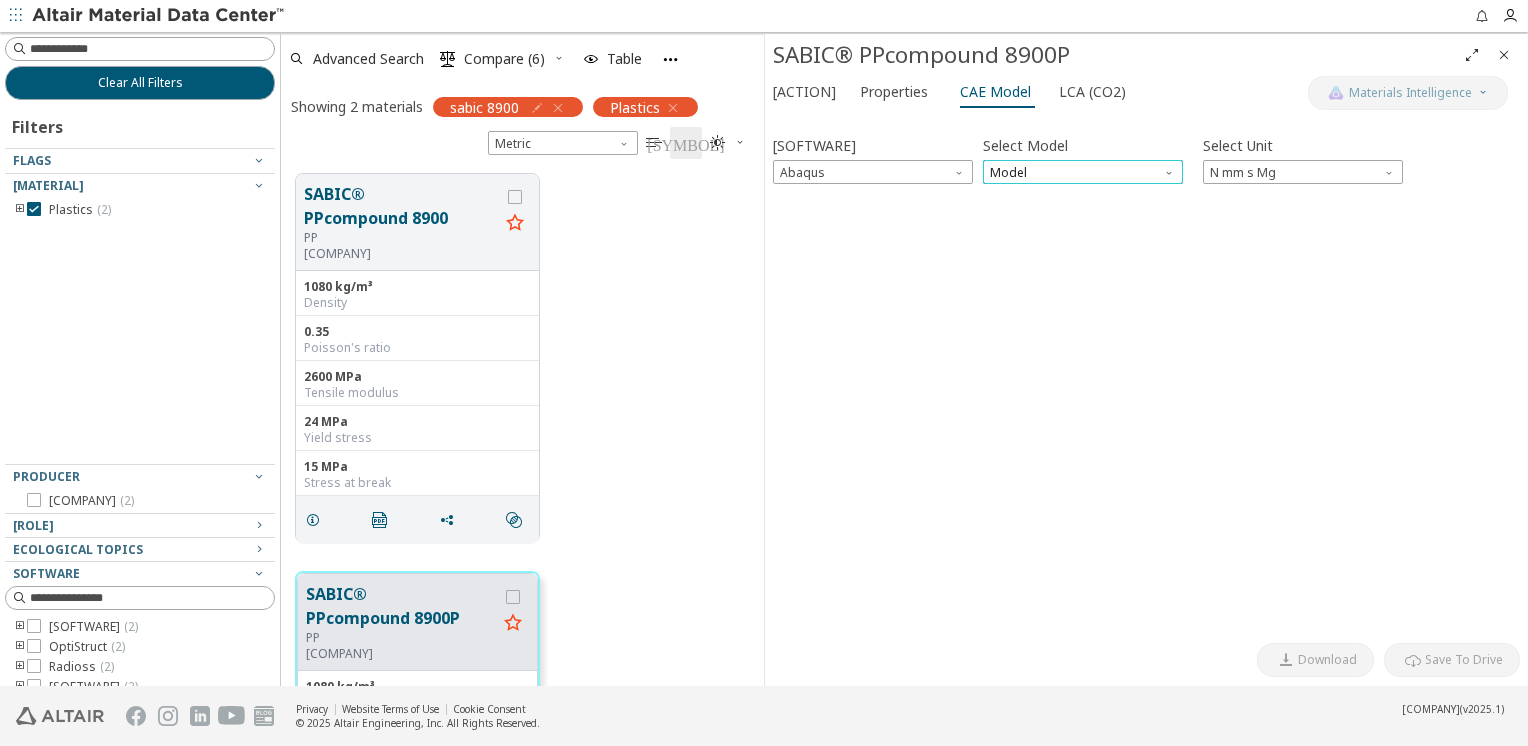click on "Model" at bounding box center [1083, 172] 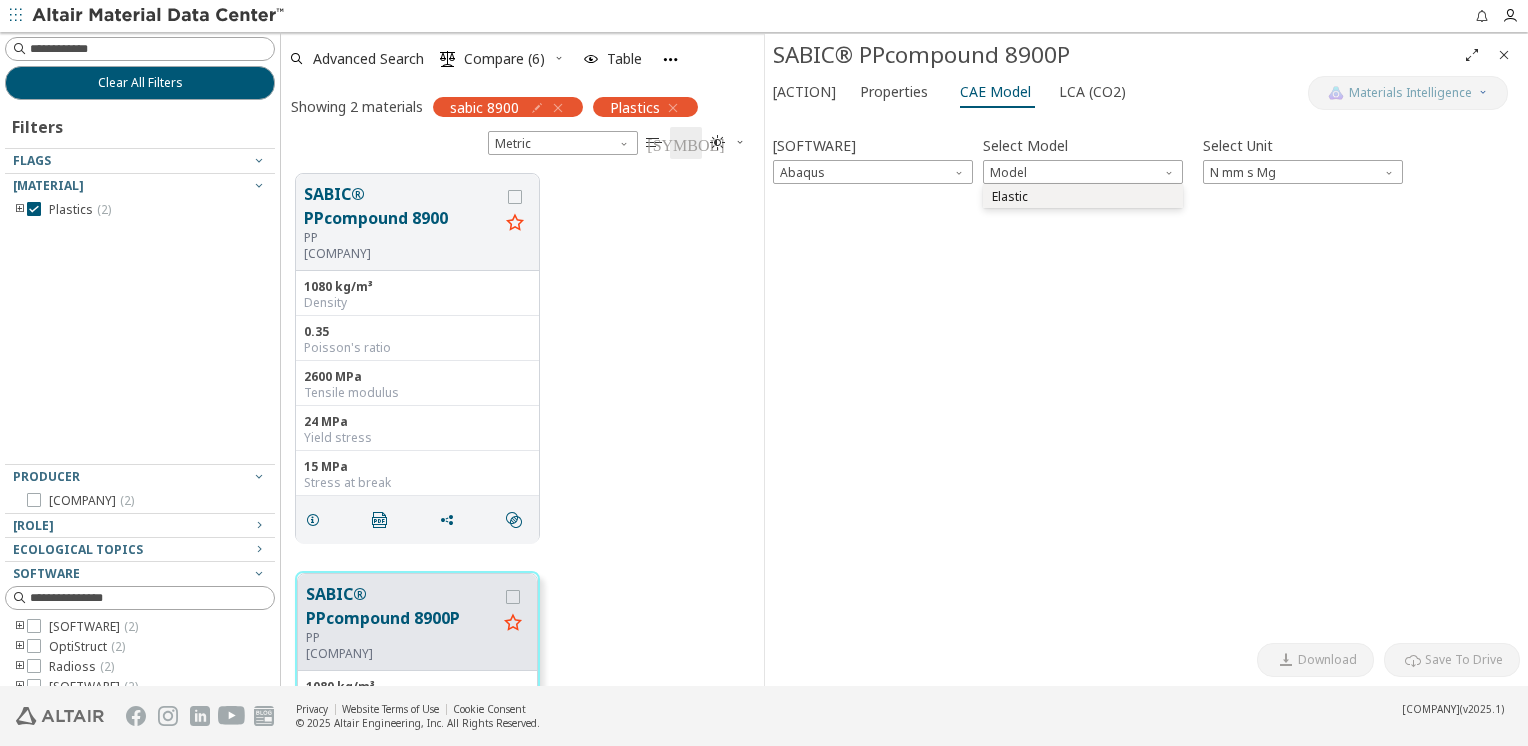 click on "Elastic" at bounding box center [1083, 197] 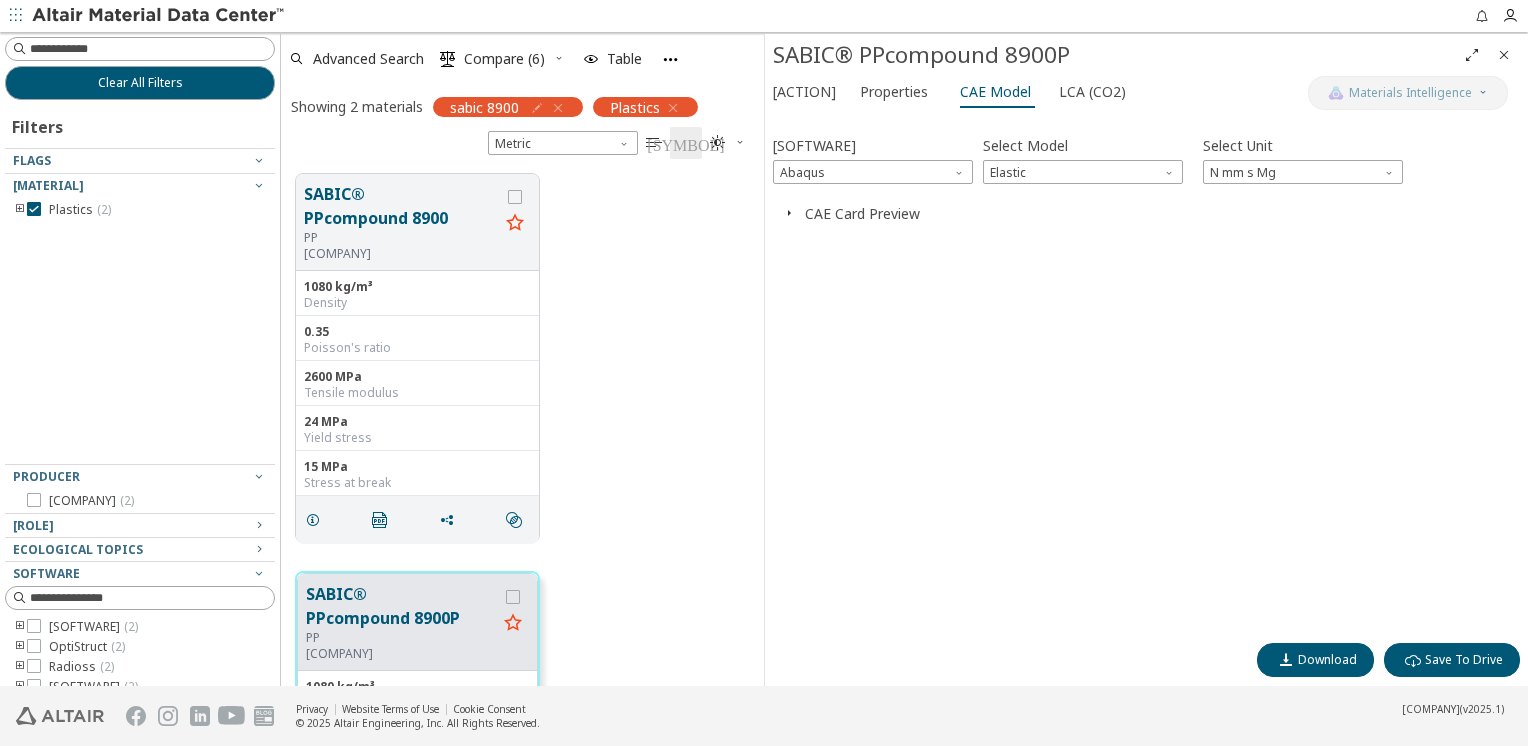click at bounding box center [789, 213] 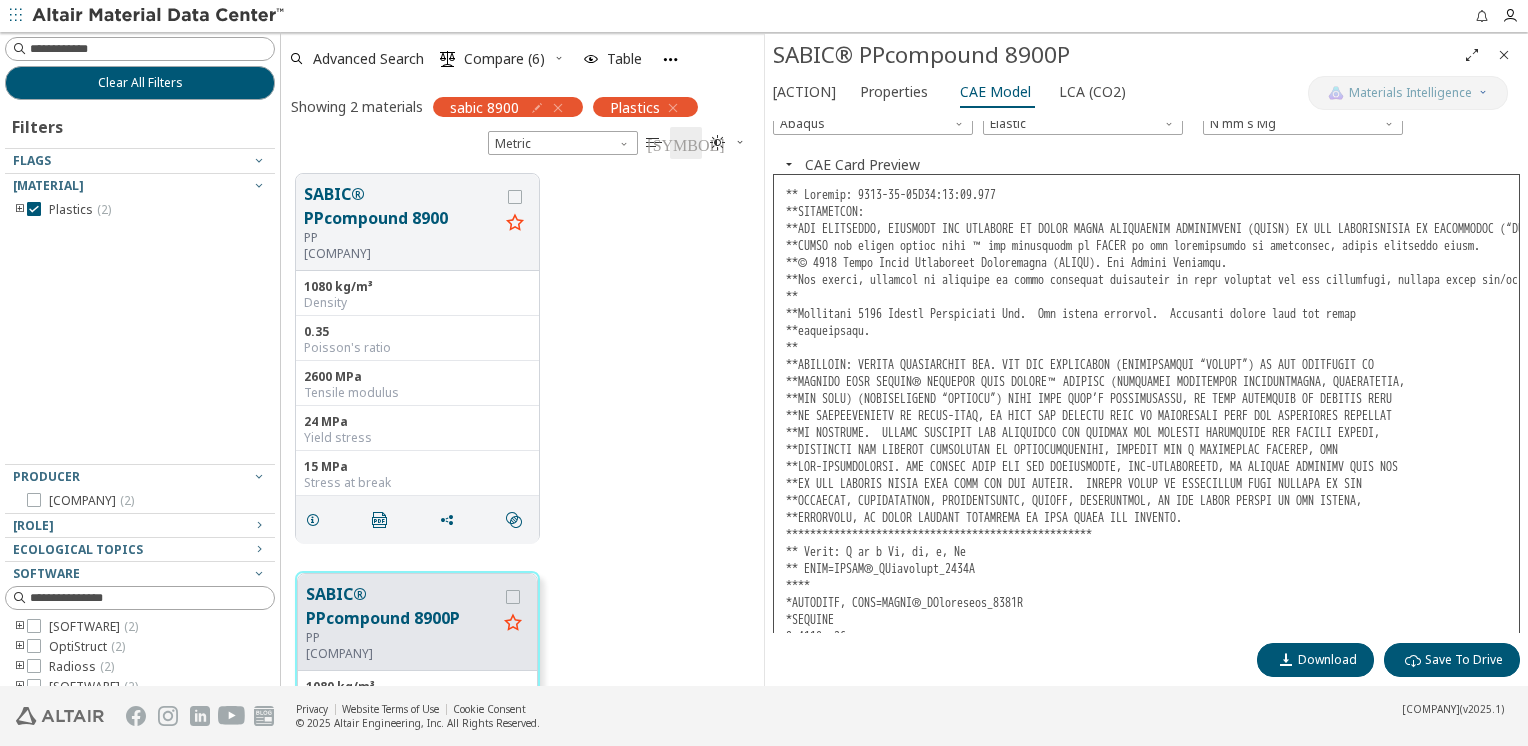 scroll, scrollTop: 76, scrollLeft: 0, axis: vertical 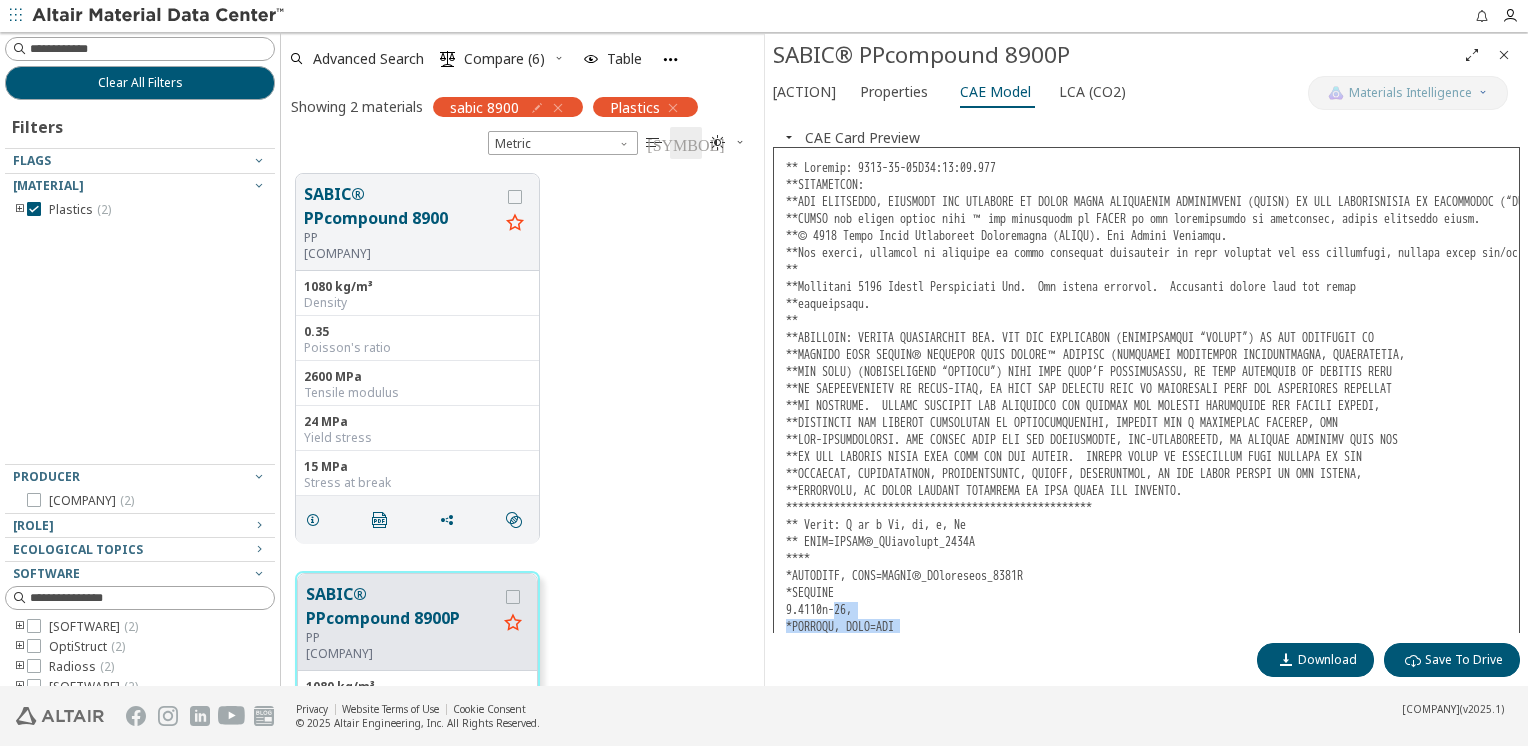 drag, startPoint x: 836, startPoint y: 542, endPoint x: 918, endPoint y: 603, distance: 102.20078 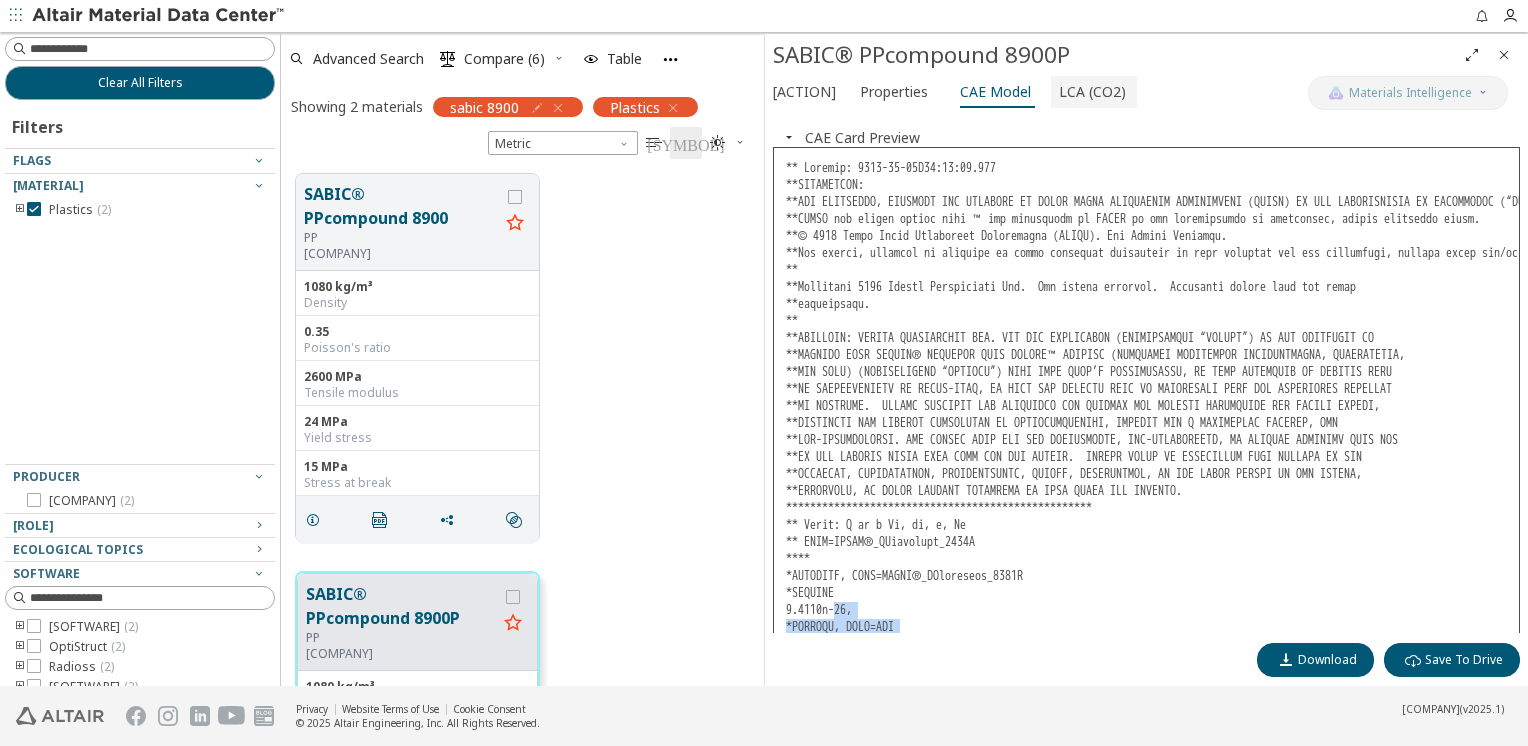 click on "LCA (CO2)" at bounding box center [1092, 92] 